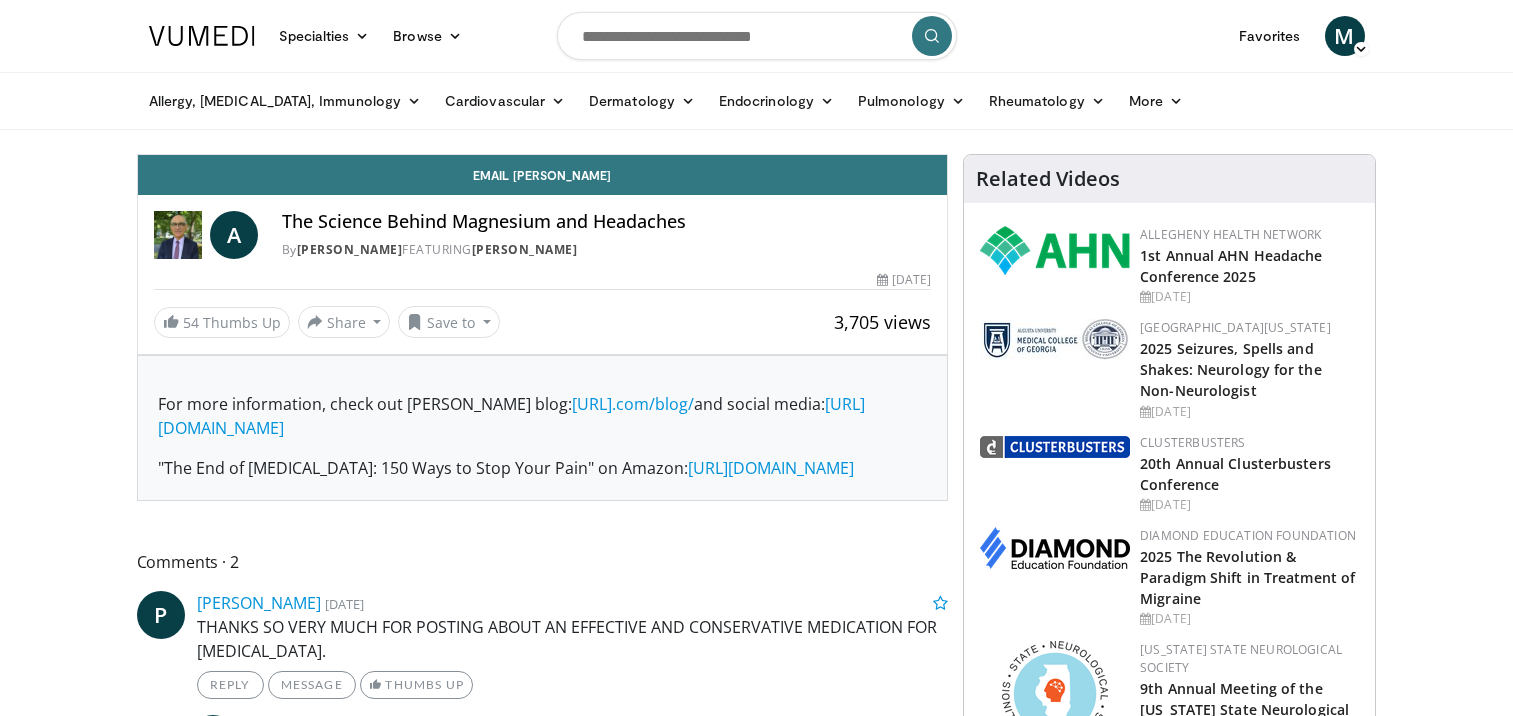 scroll, scrollTop: 0, scrollLeft: 0, axis: both 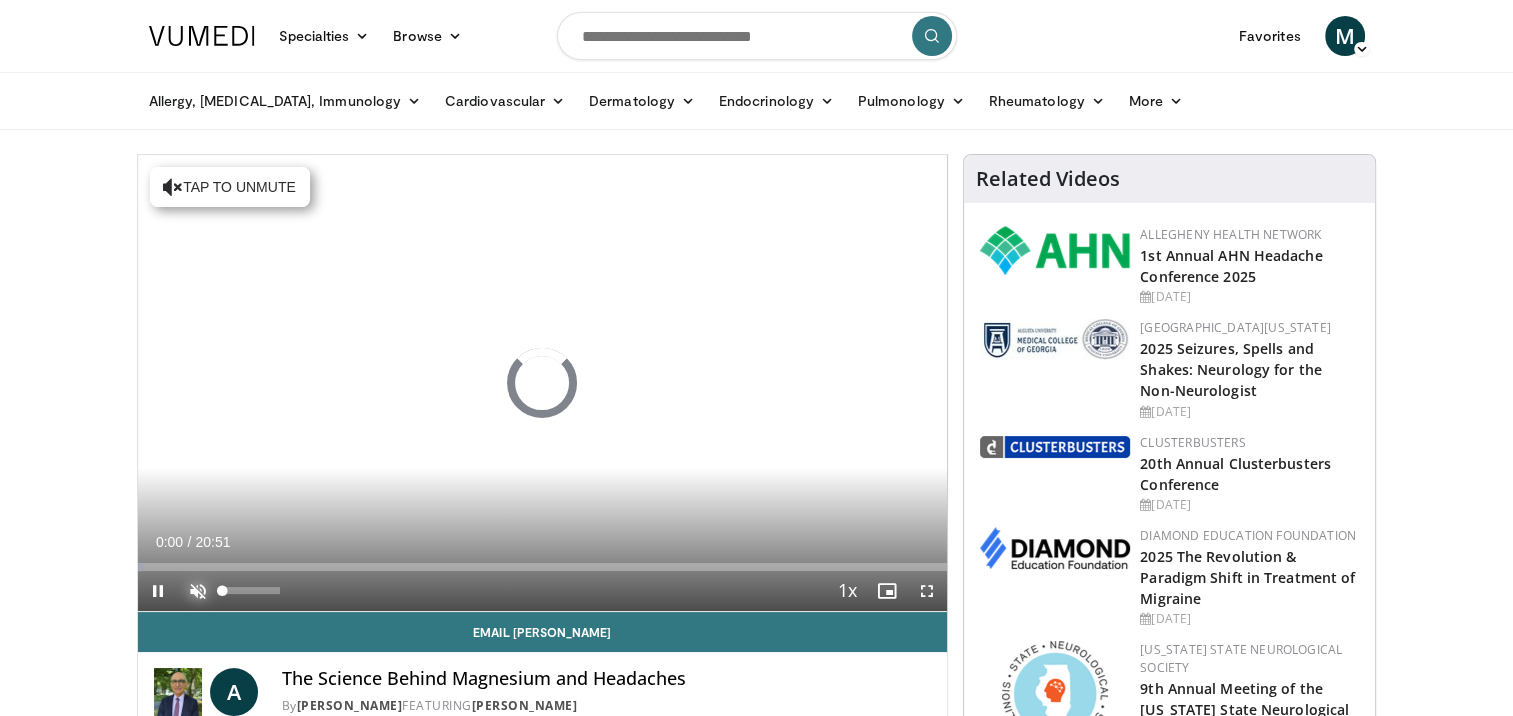 click at bounding box center [198, 591] 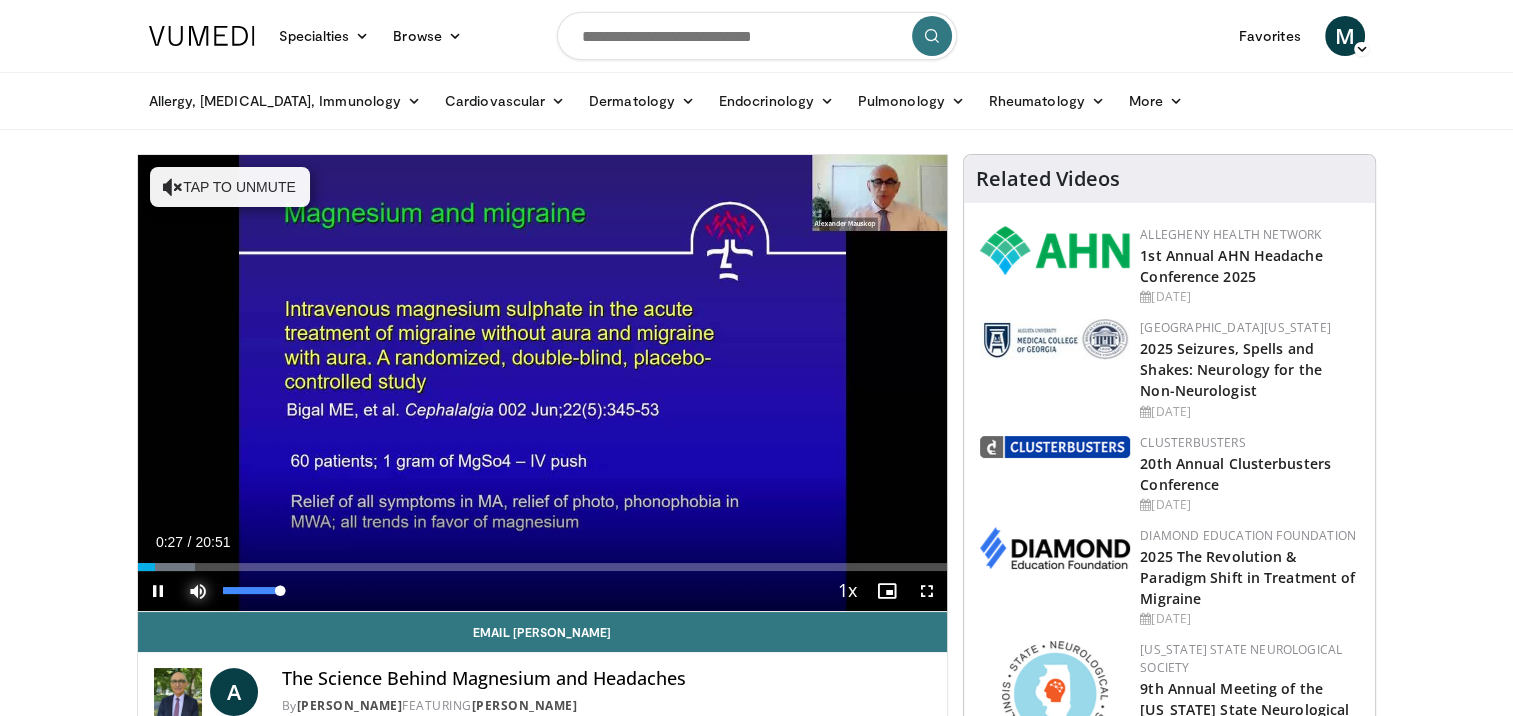 click at bounding box center [198, 591] 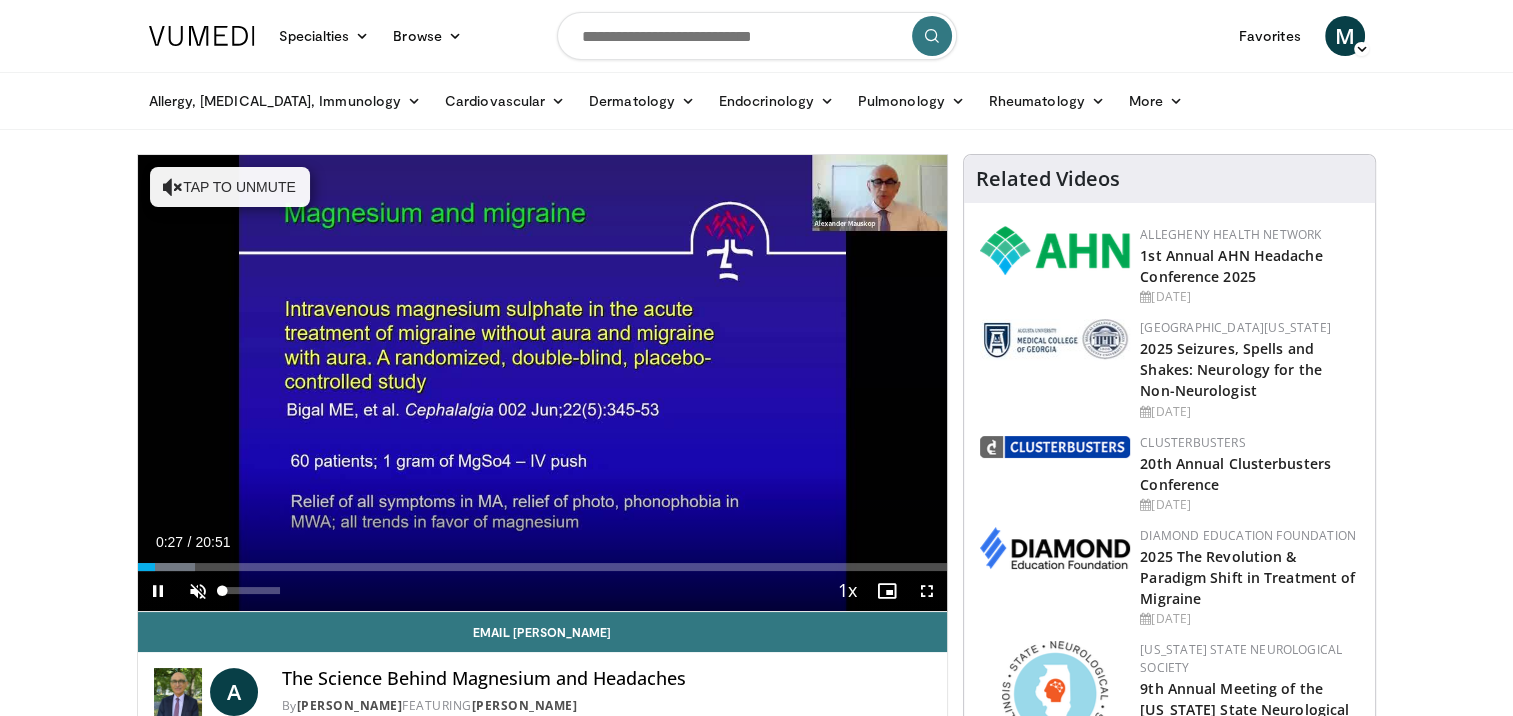 click on "**********" at bounding box center (543, 383) 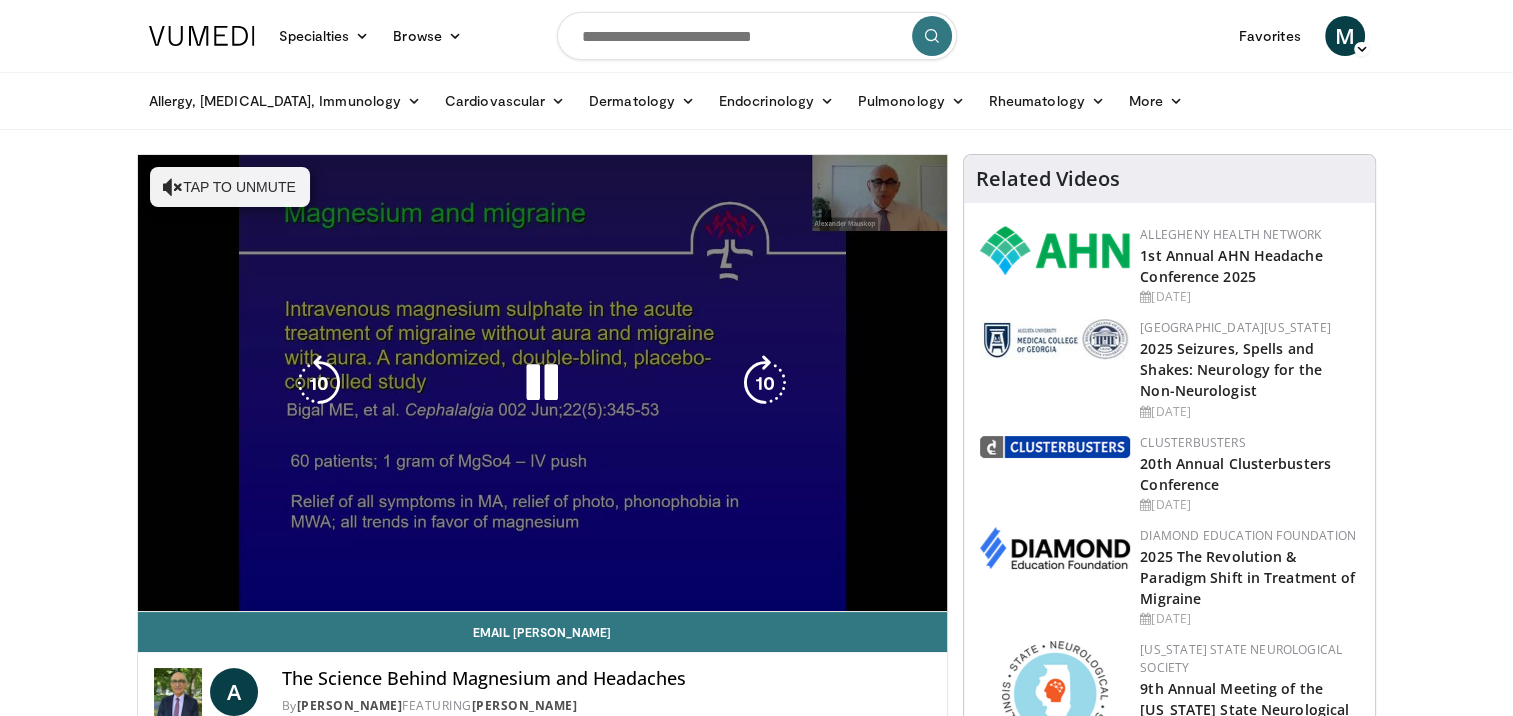 drag, startPoint x: 199, startPoint y: 592, endPoint x: 184, endPoint y: 585, distance: 16.552946 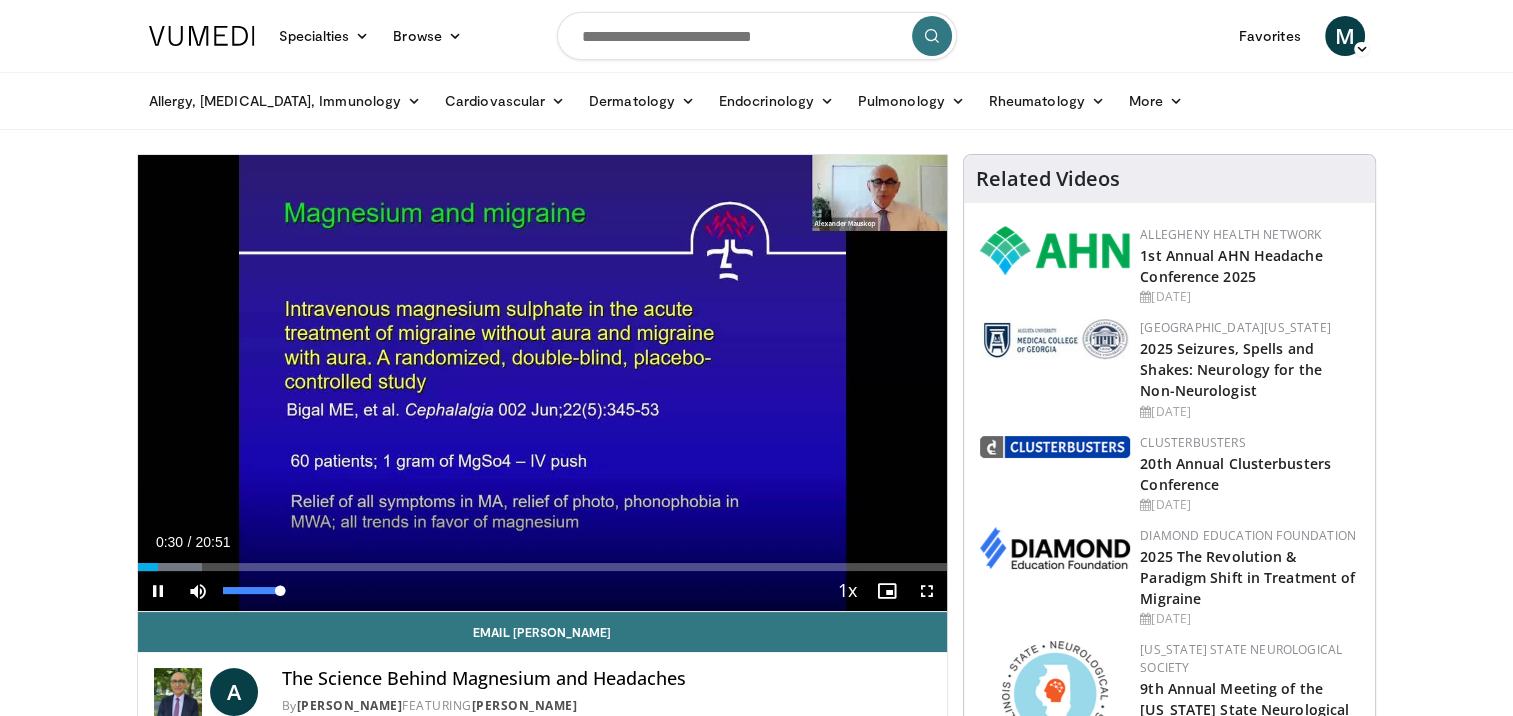 drag, startPoint x: 221, startPoint y: 588, endPoint x: 369, endPoint y: 576, distance: 148.48569 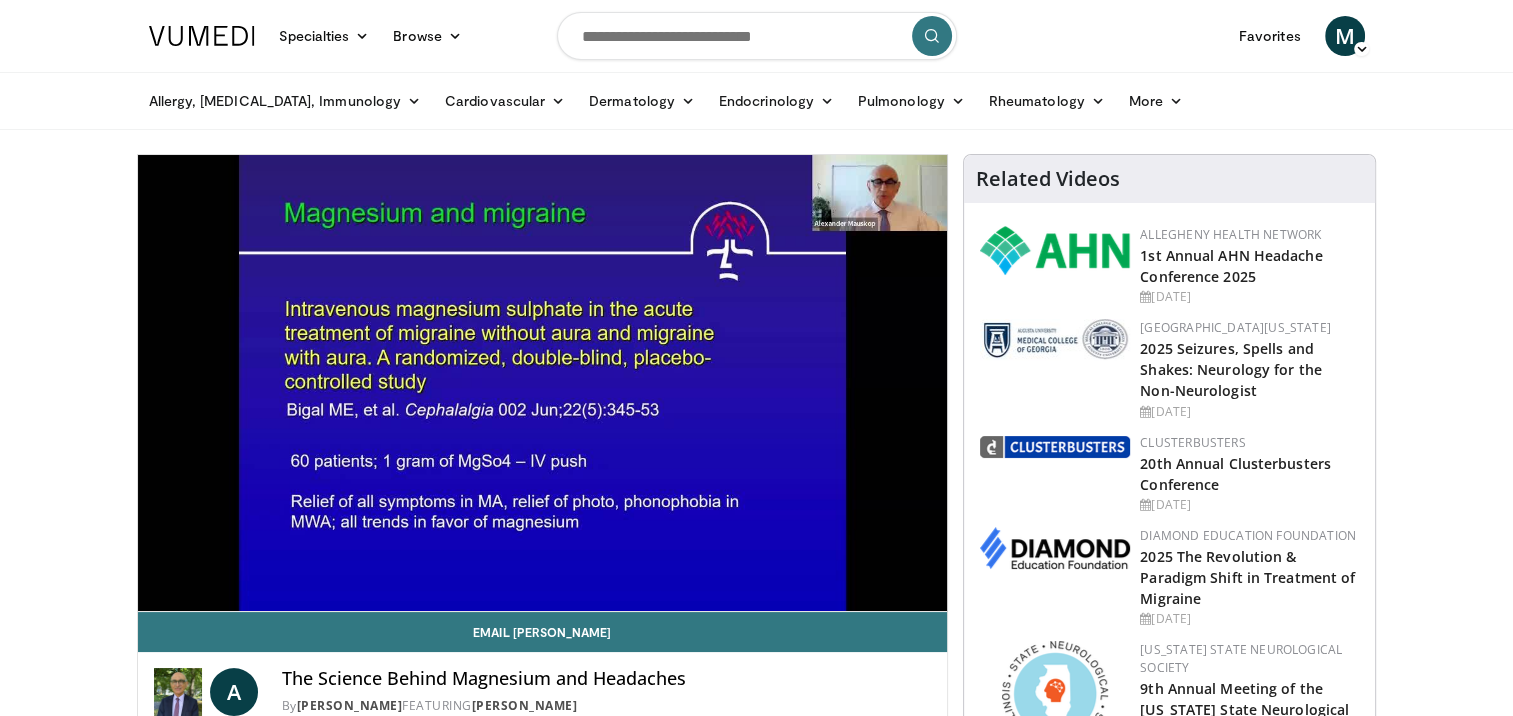 click on "Specialties
Adult & Family Medicine
Allergy, [MEDICAL_DATA], Immunology
Anesthesiology
Cardiology
Dental
Dermatology
Endocrinology
Gastroenterology & Hepatology
[MEDICAL_DATA]
Hematology & Oncology
[MEDICAL_DATA]
Nephrology
Neurology
[GEOGRAPHIC_DATA]
Obstetrics & Gynecology
Ophthalmology
Oral Maxillofacial
Orthopaedics
Otolaryngology
Pediatrics
Plastic Surgery
[GEOGRAPHIC_DATA]
Psychiatry
Pulmonology
Radiation Oncology
[MEDICAL_DATA]
Rheumatology
Urology" at bounding box center [756, 1786] 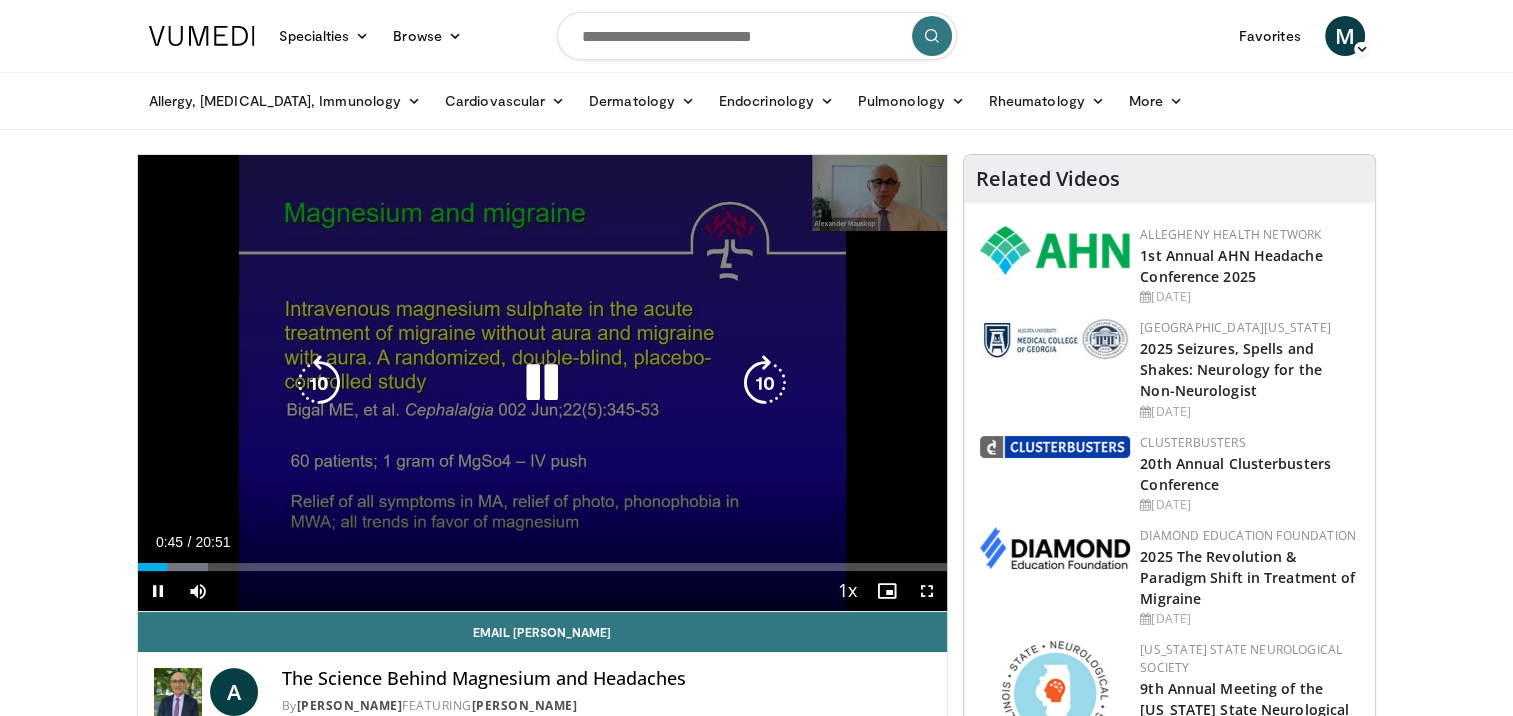 click at bounding box center (765, 383) 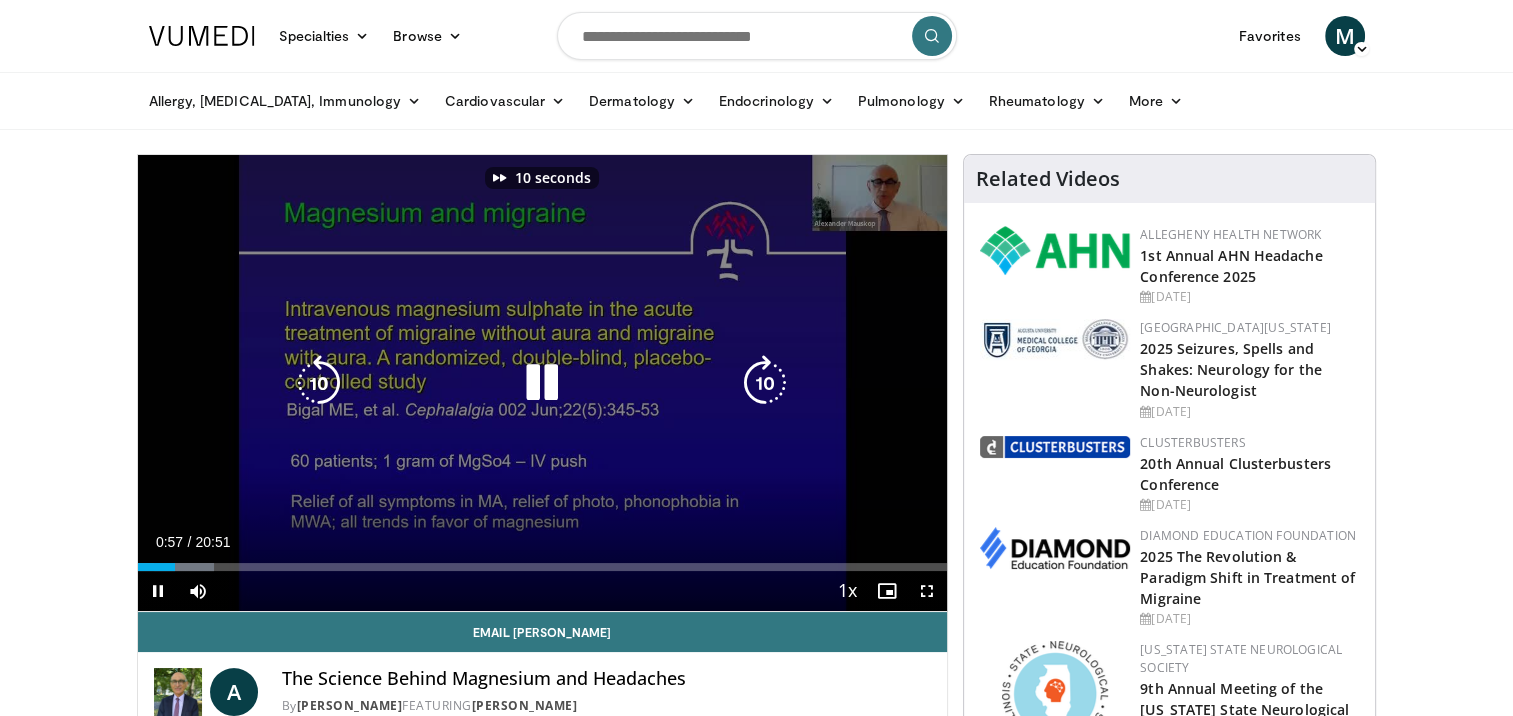click at bounding box center (765, 383) 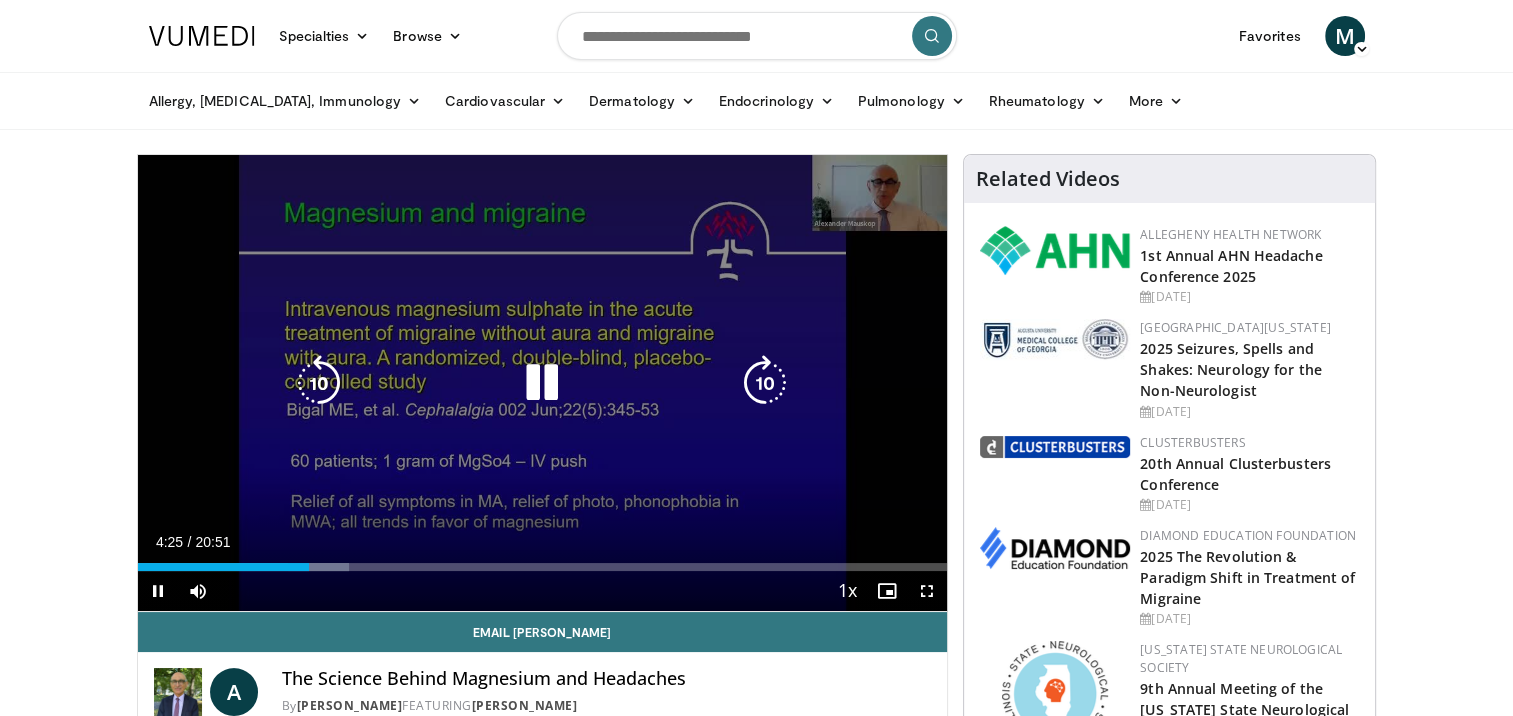 click at bounding box center [542, 383] 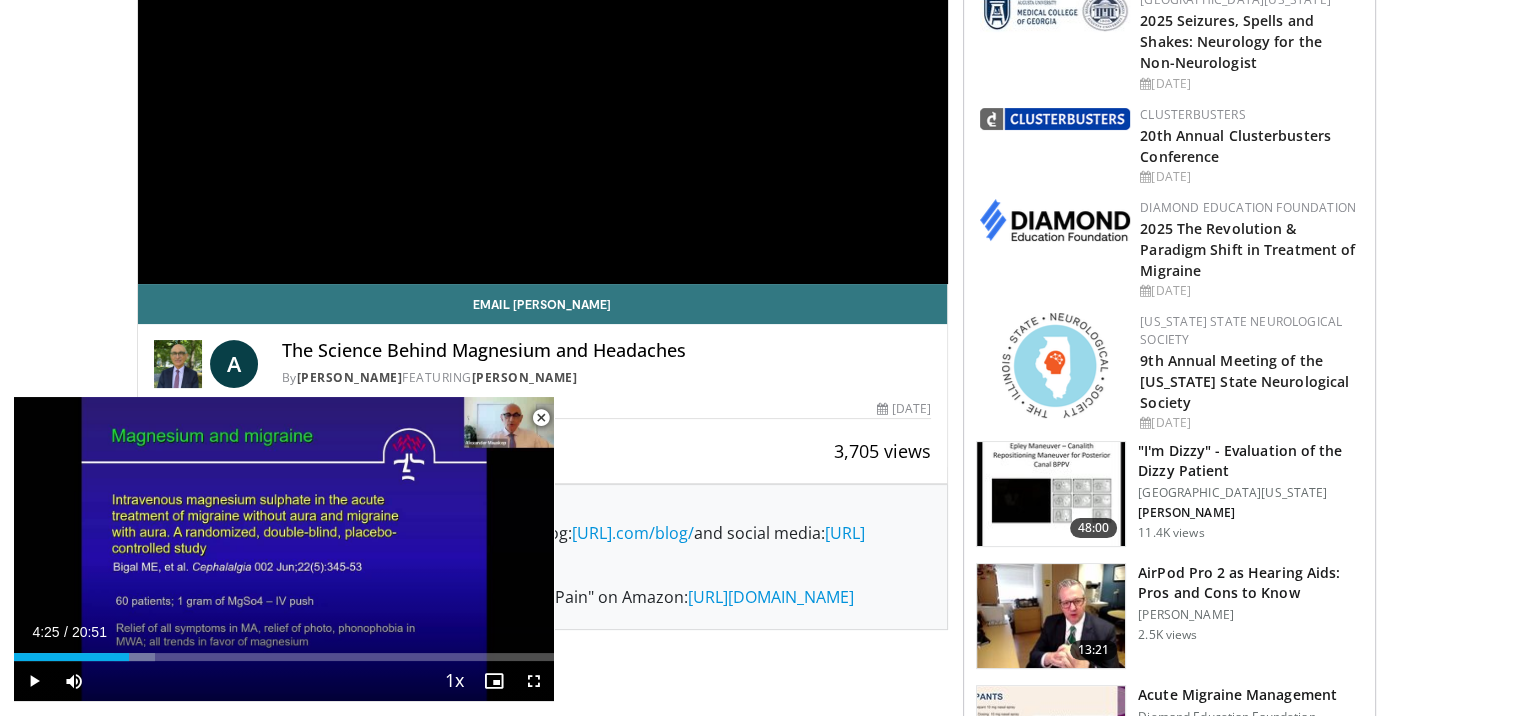 scroll, scrollTop: 0, scrollLeft: 0, axis: both 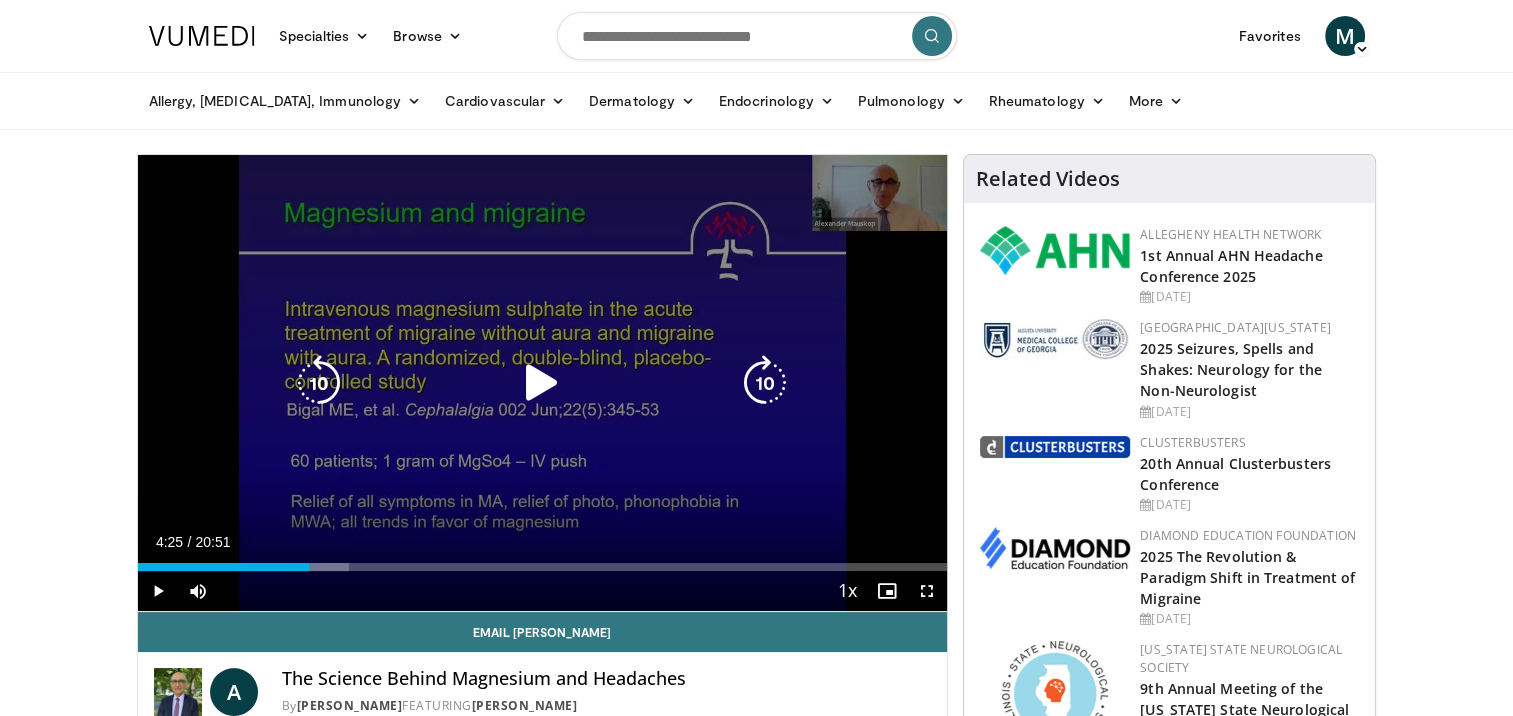 click at bounding box center (542, 383) 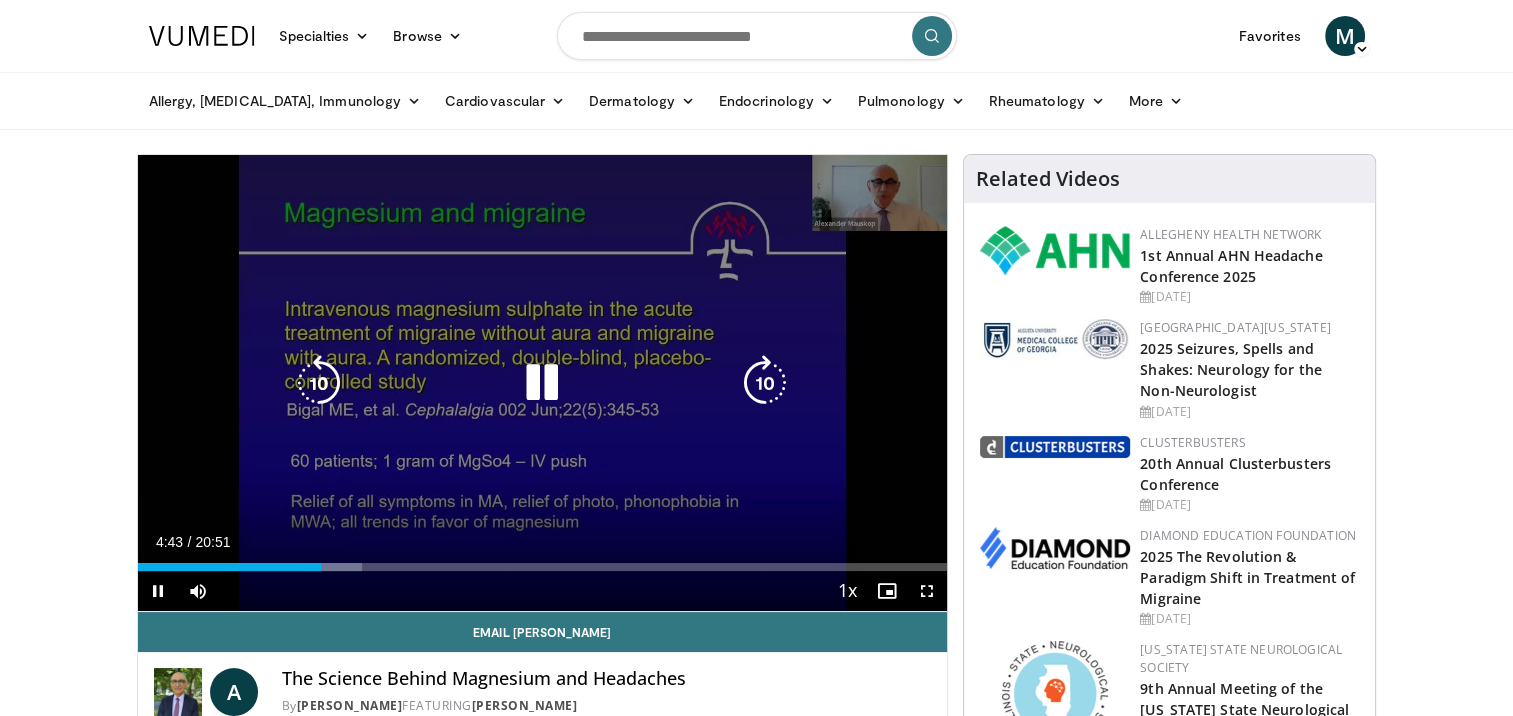 click at bounding box center [765, 383] 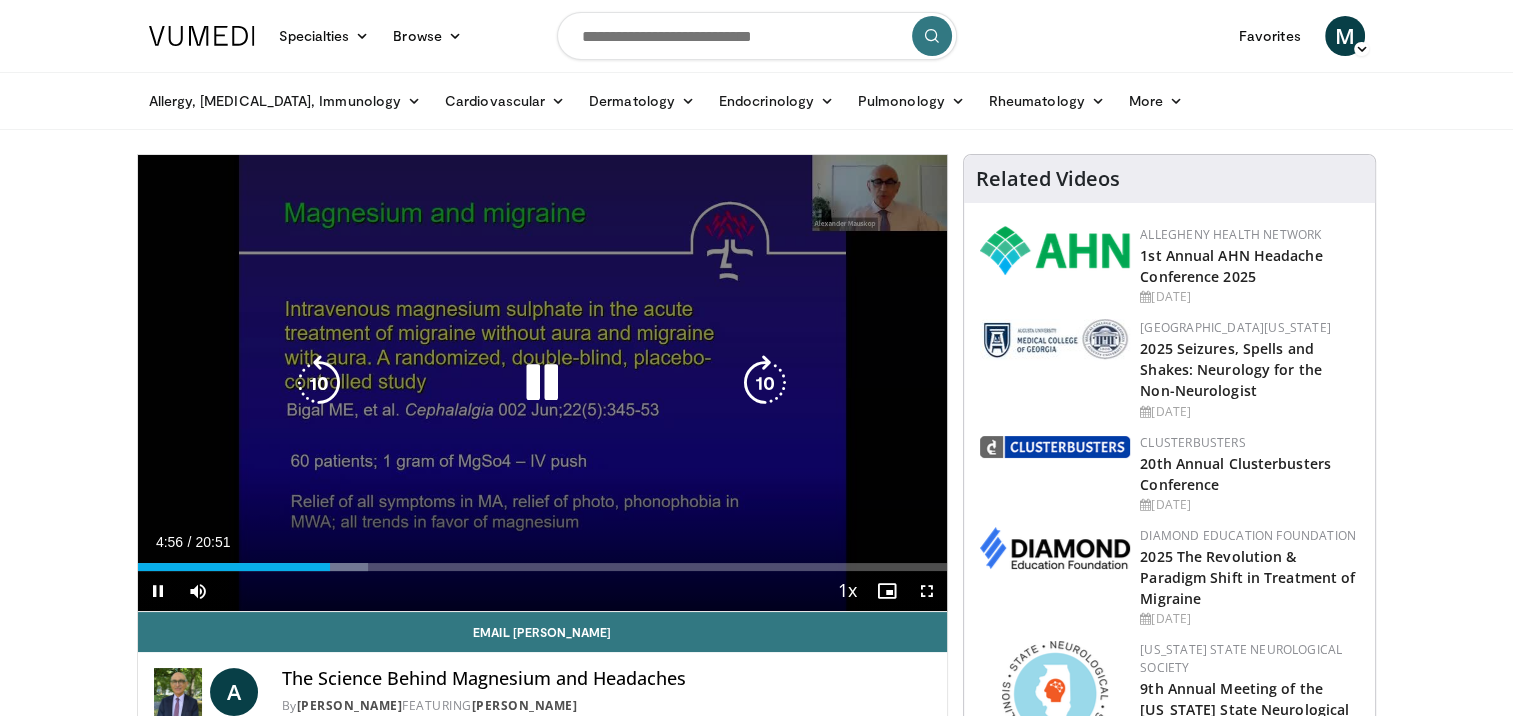click at bounding box center (765, 383) 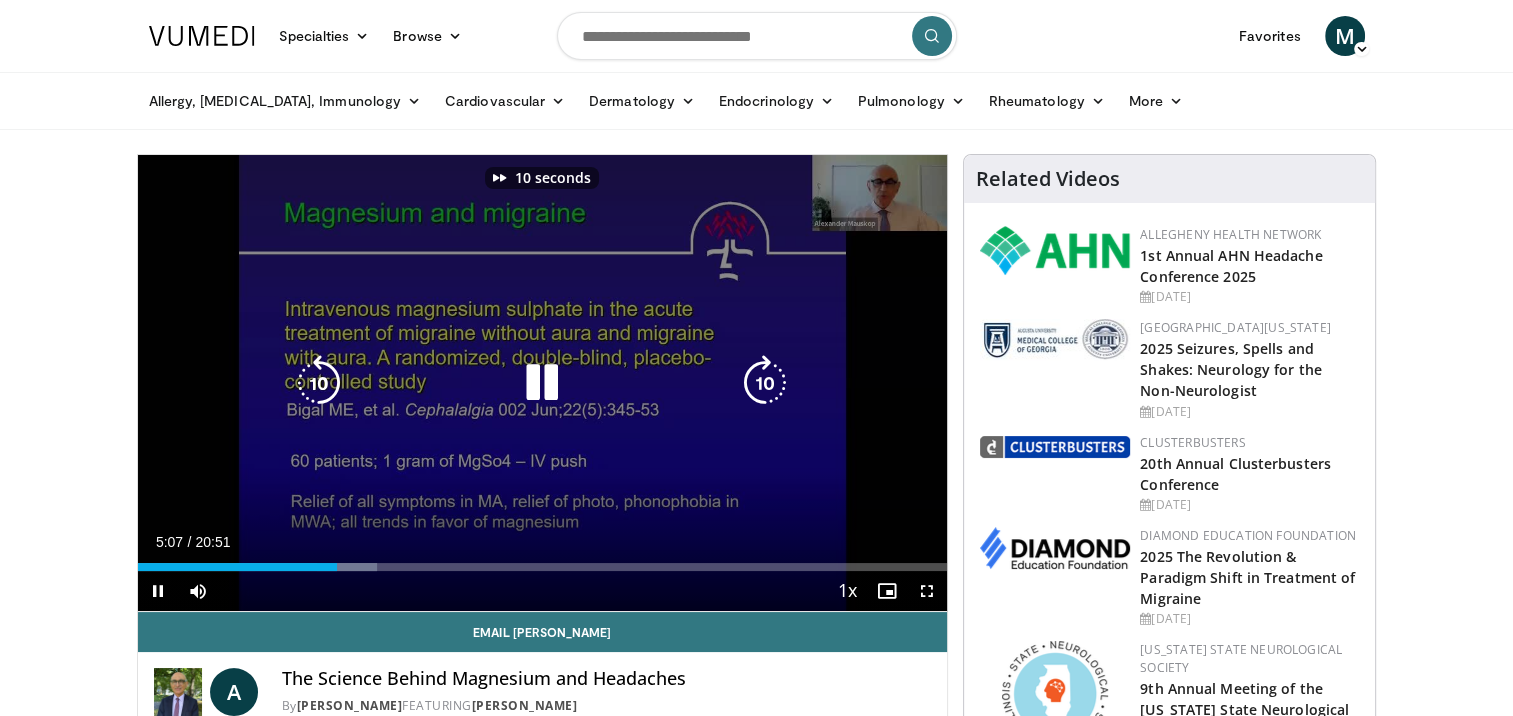 click at bounding box center [765, 383] 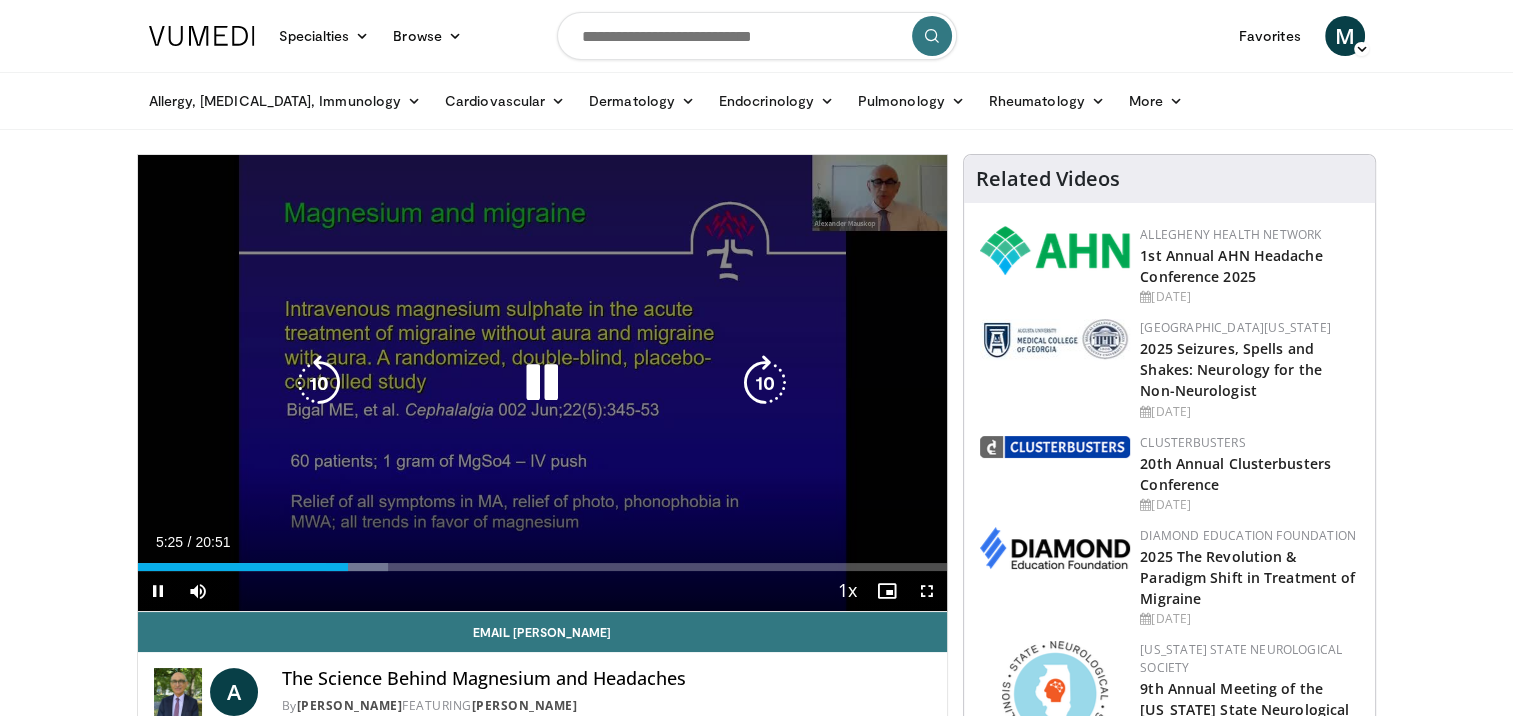 click at bounding box center [319, 383] 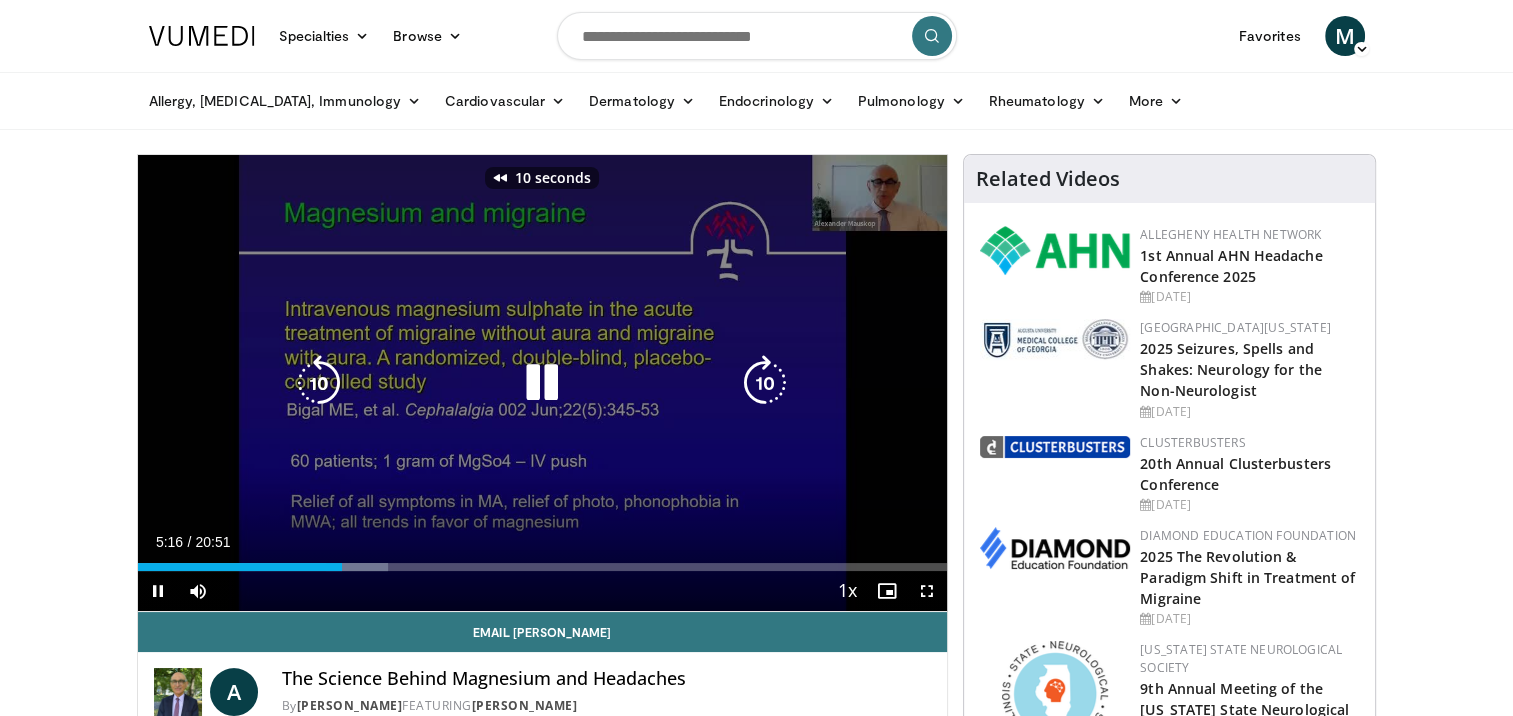click at bounding box center (319, 383) 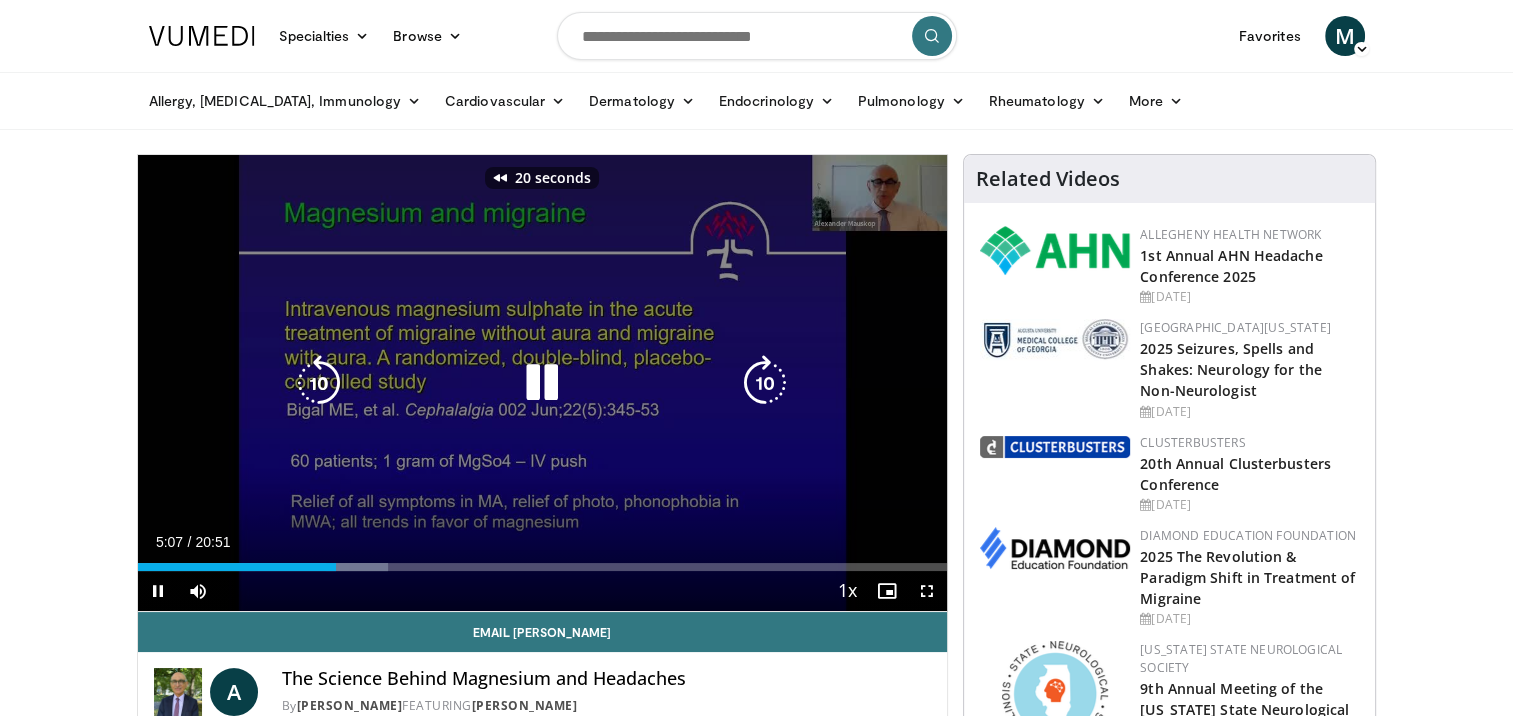 click at bounding box center [319, 383] 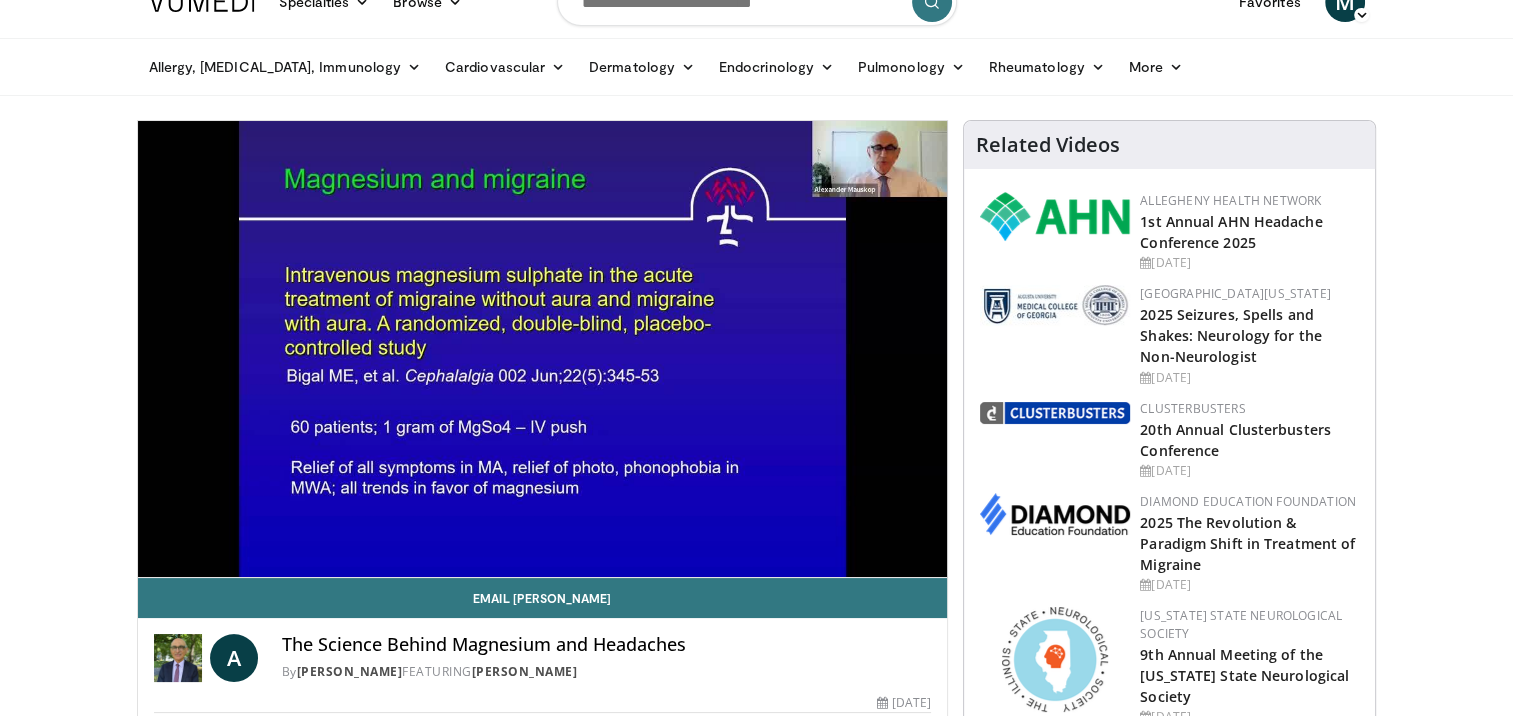 scroll, scrollTop: 66, scrollLeft: 0, axis: vertical 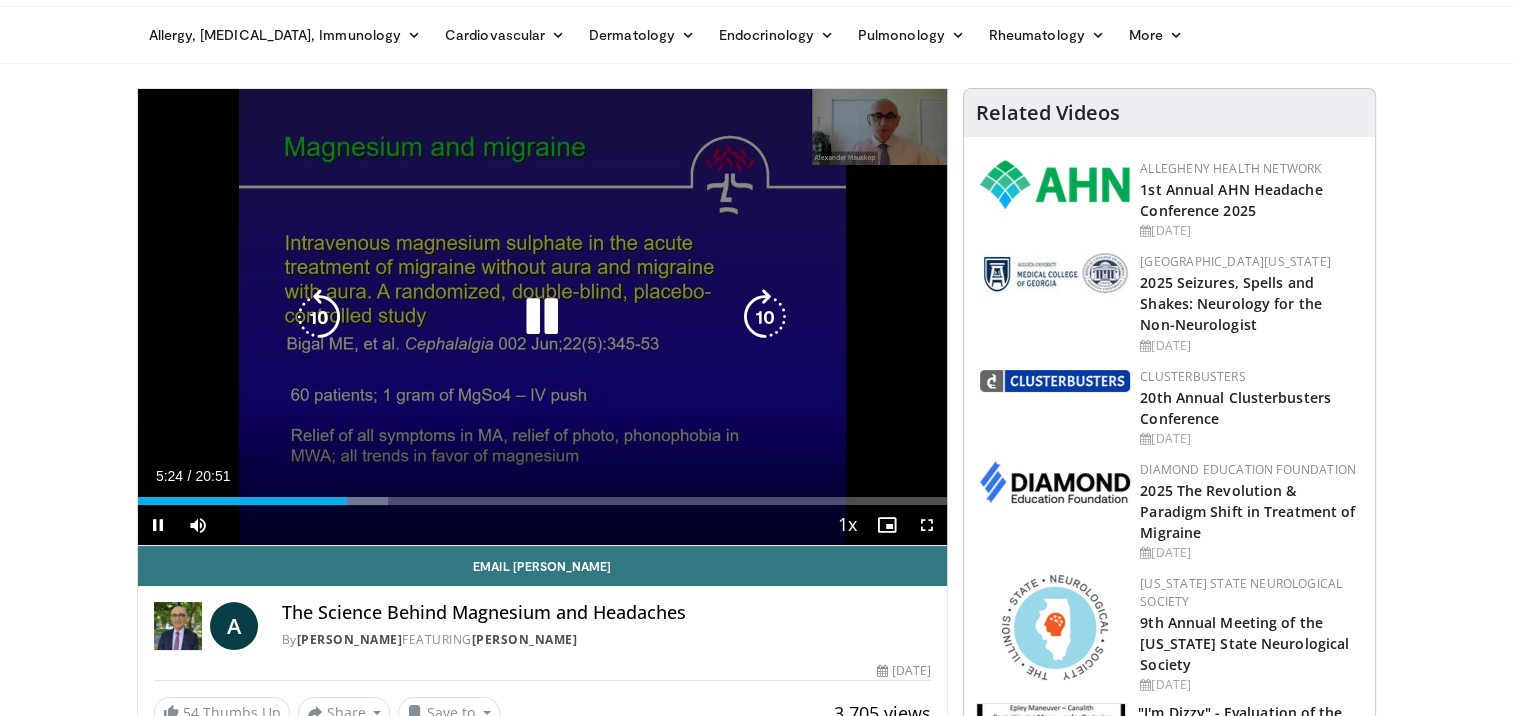 click at bounding box center (542, 317) 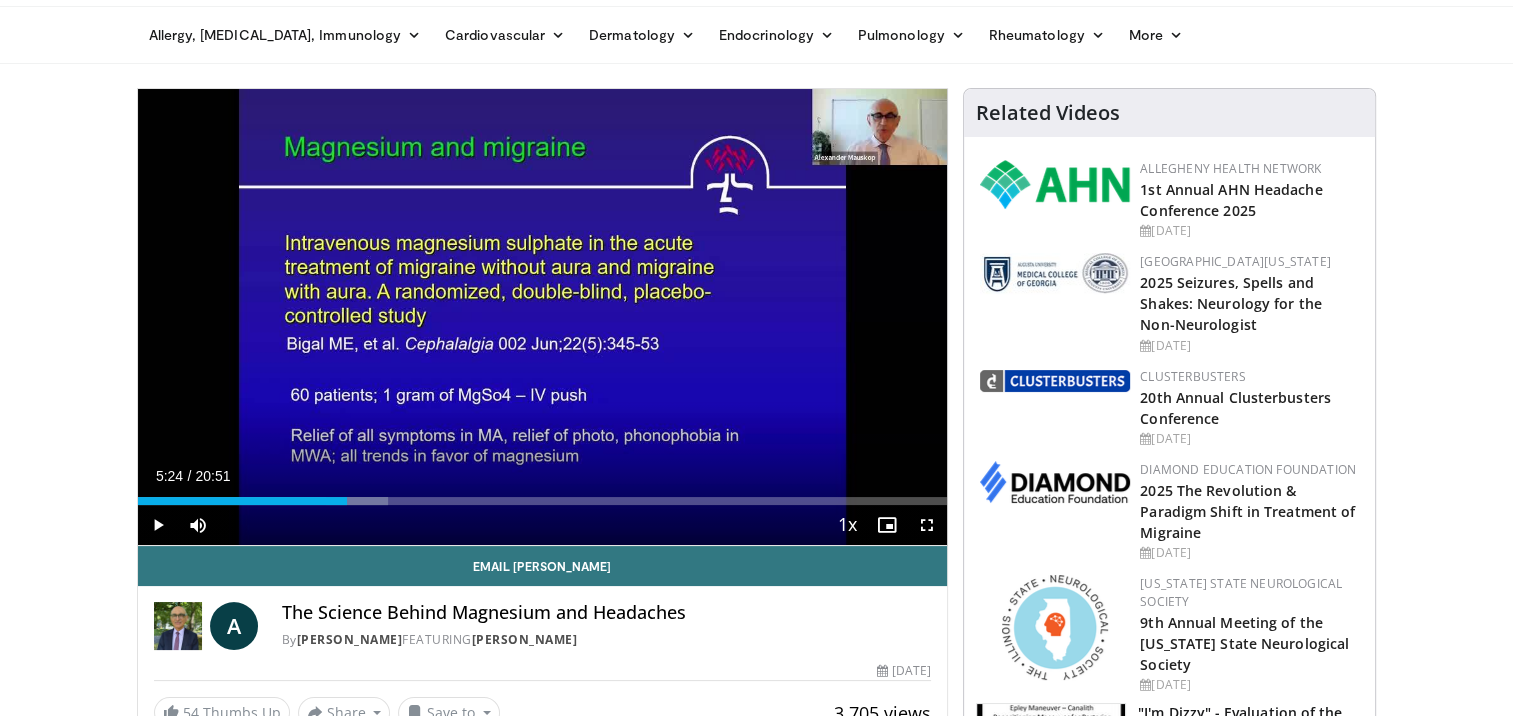 click on "30 seconds
Tap to unmute" at bounding box center [543, 317] 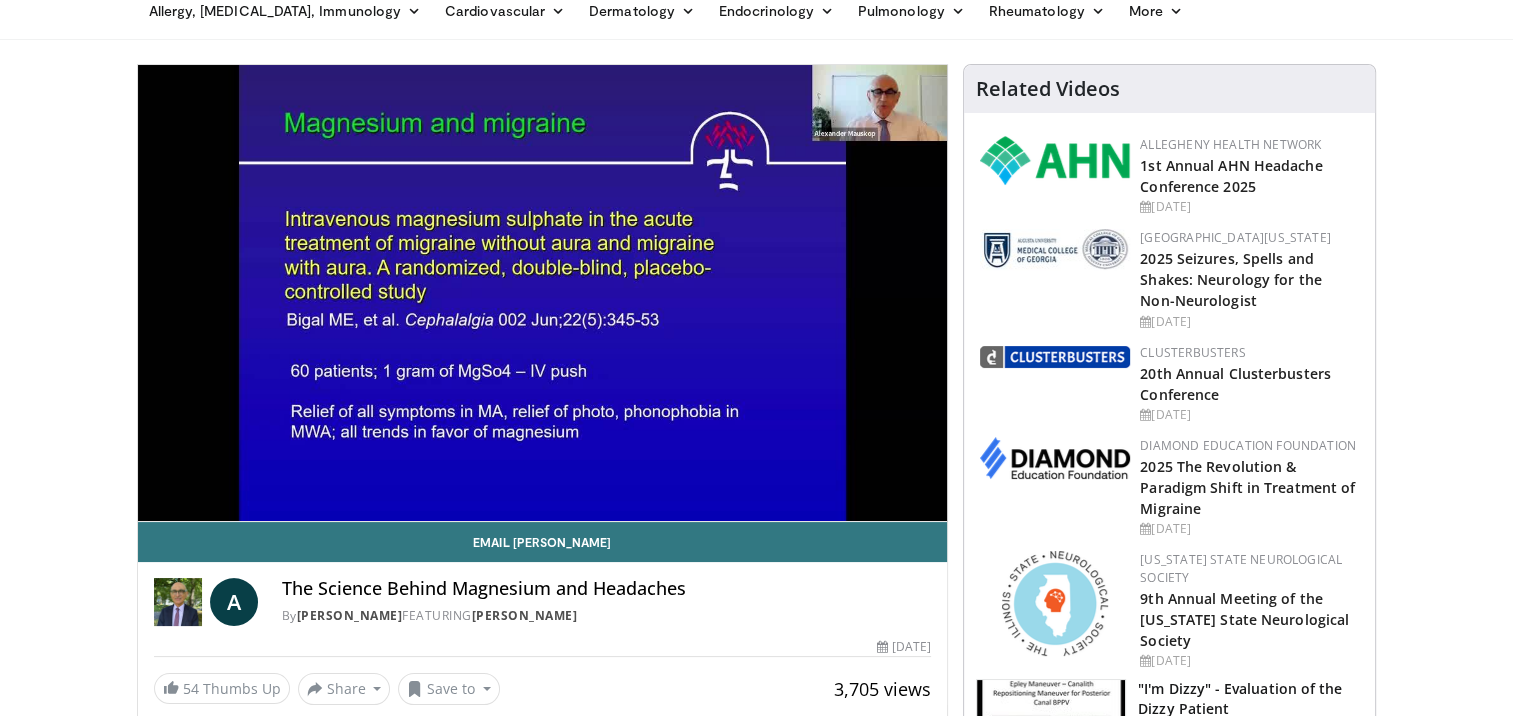 scroll, scrollTop: 66, scrollLeft: 0, axis: vertical 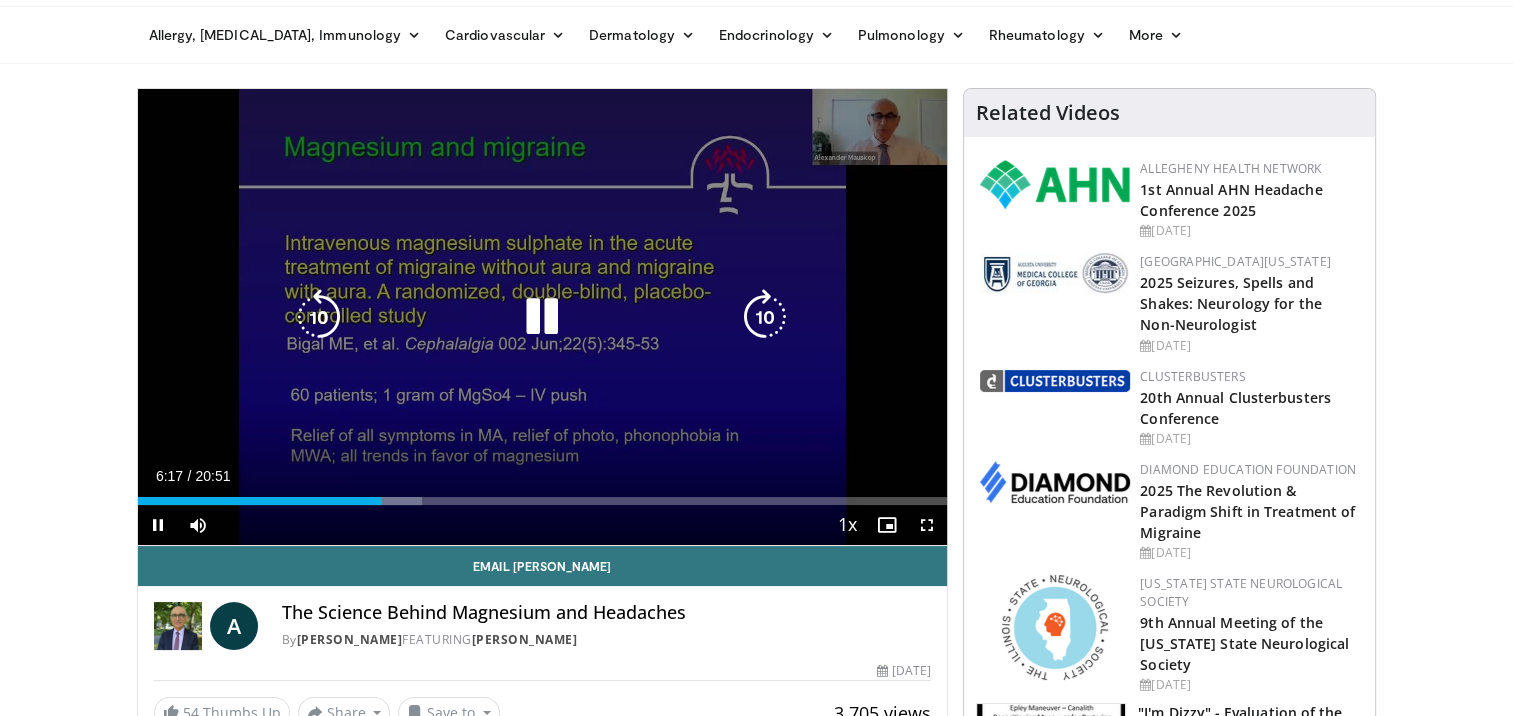 click at bounding box center [765, 317] 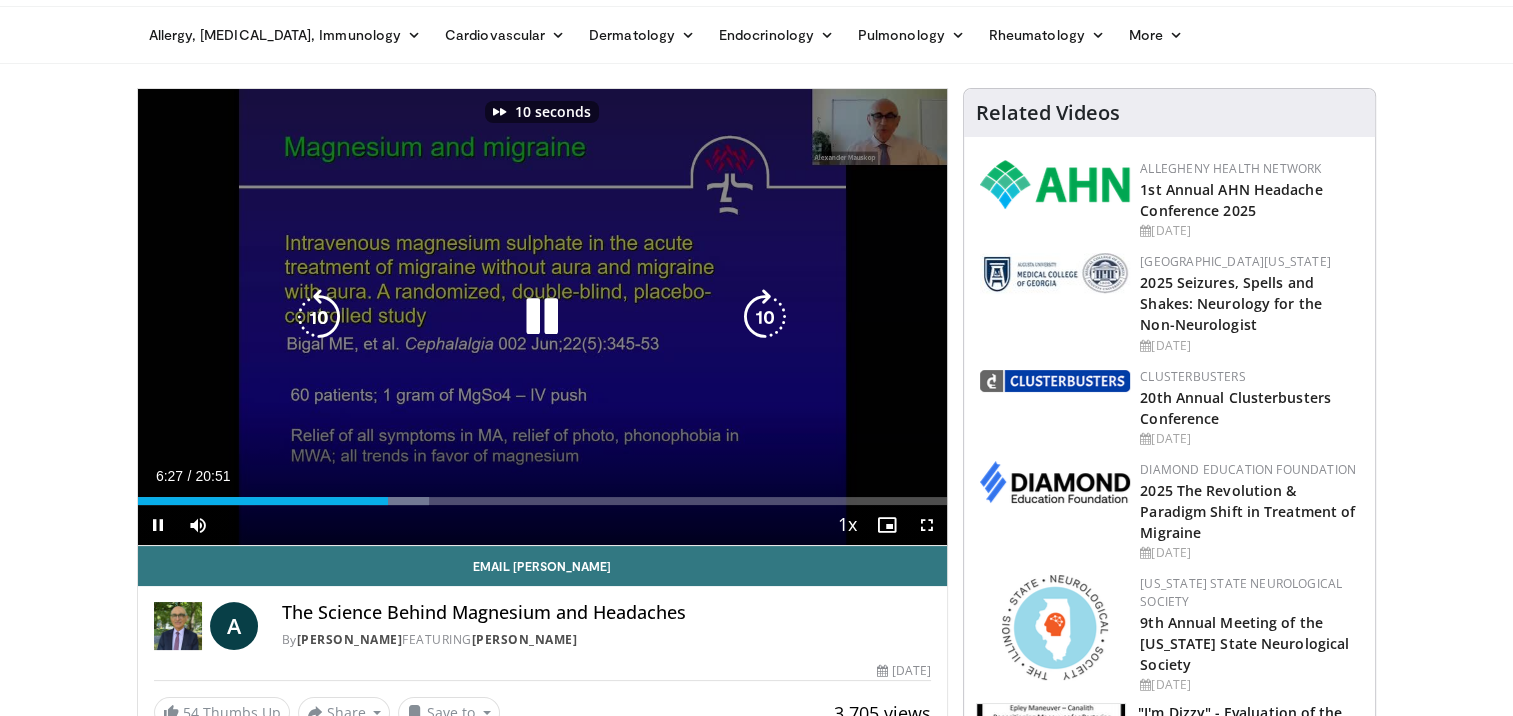 click at bounding box center (765, 317) 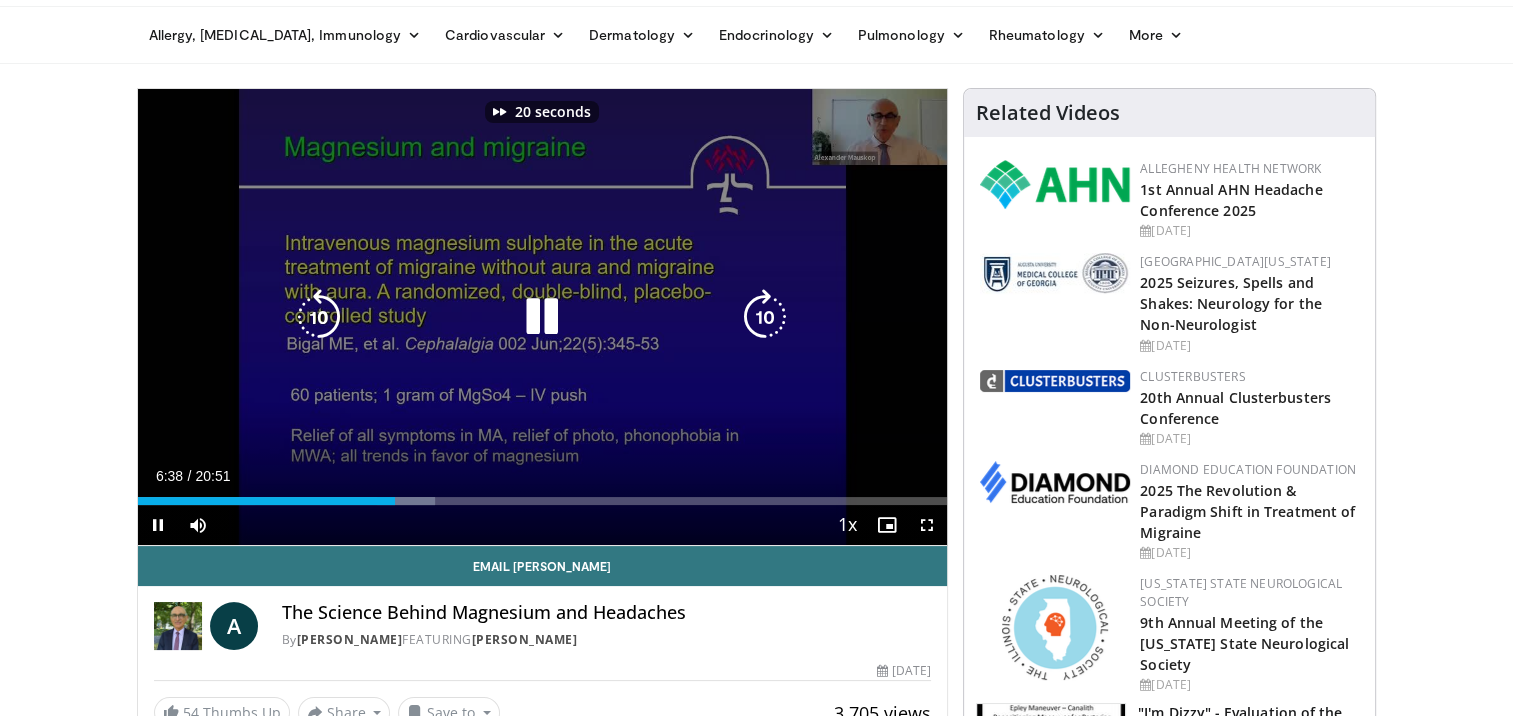 click at bounding box center [765, 317] 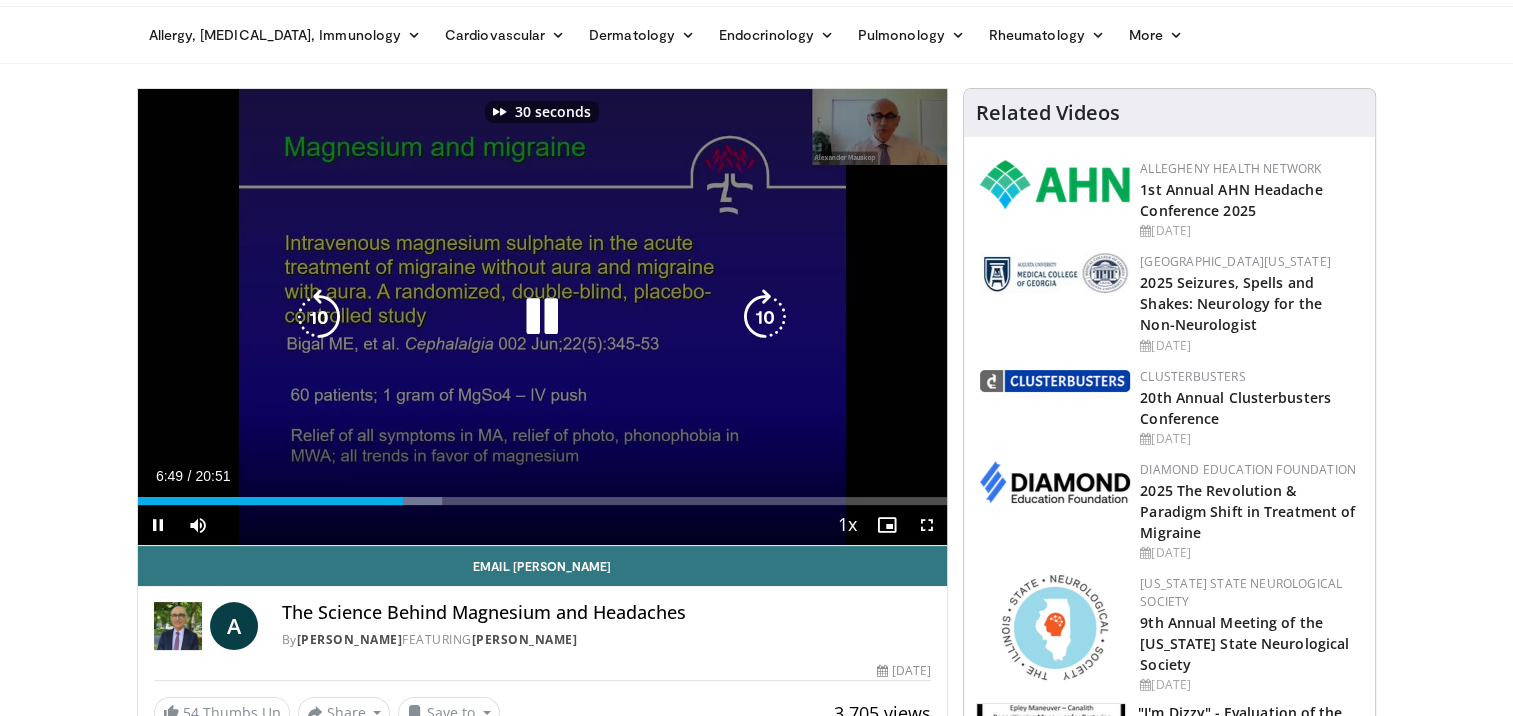 click at bounding box center (765, 317) 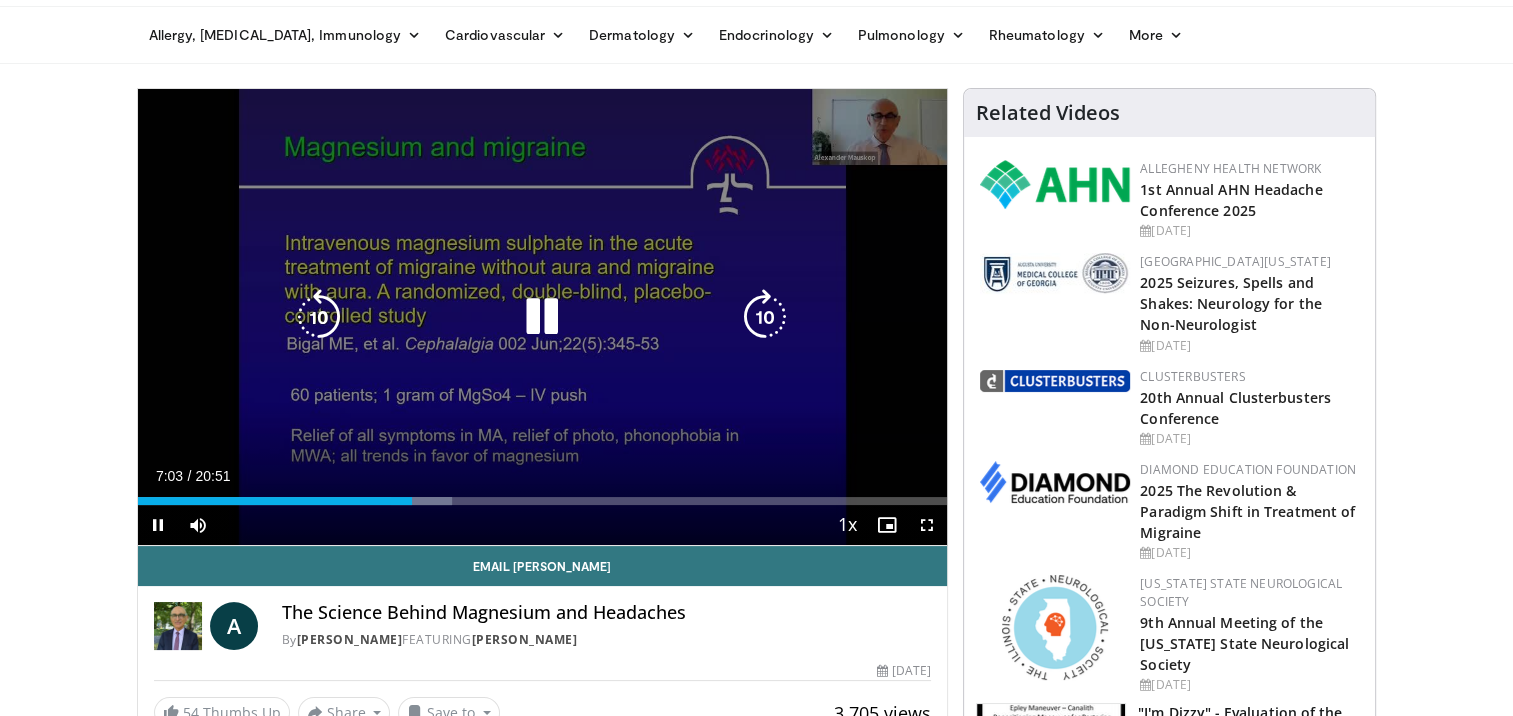 click at bounding box center [319, 317] 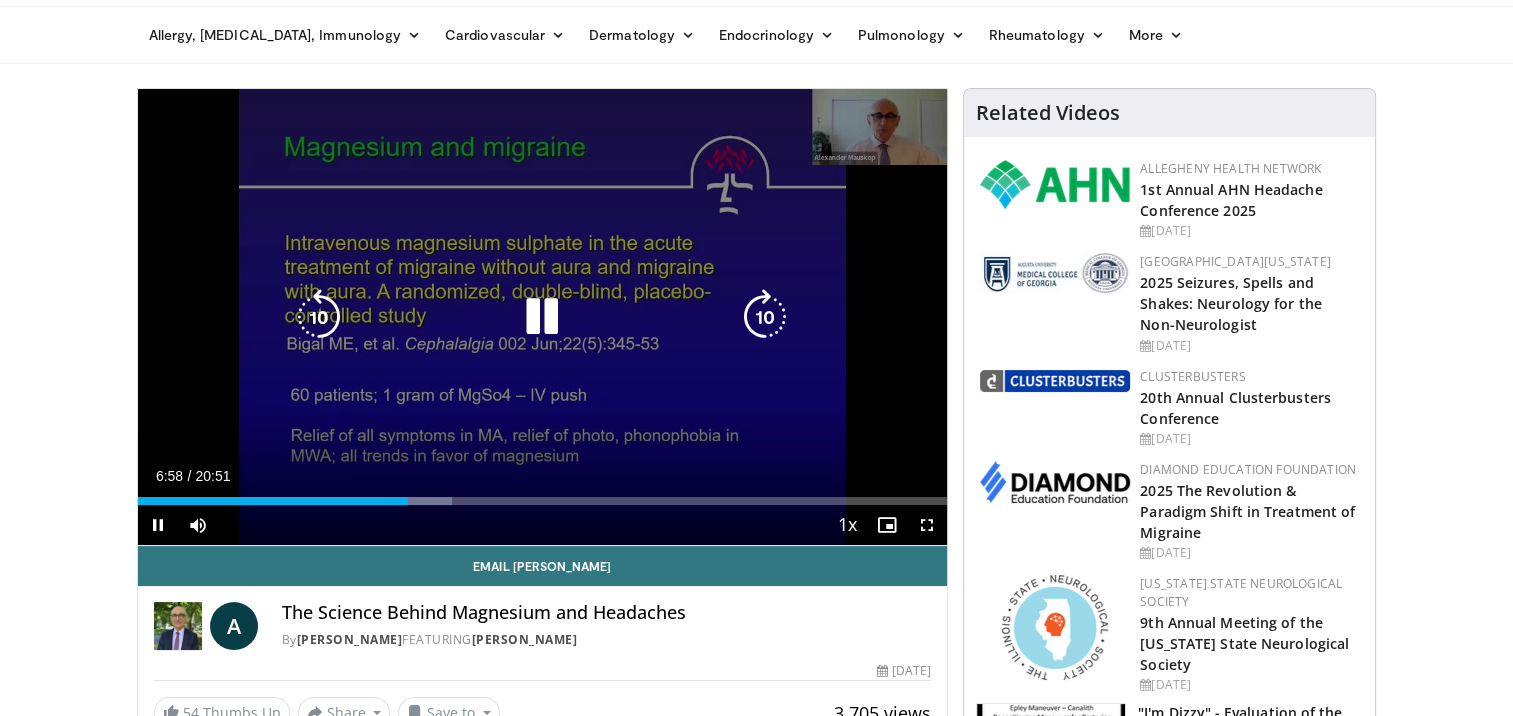 click at bounding box center [765, 317] 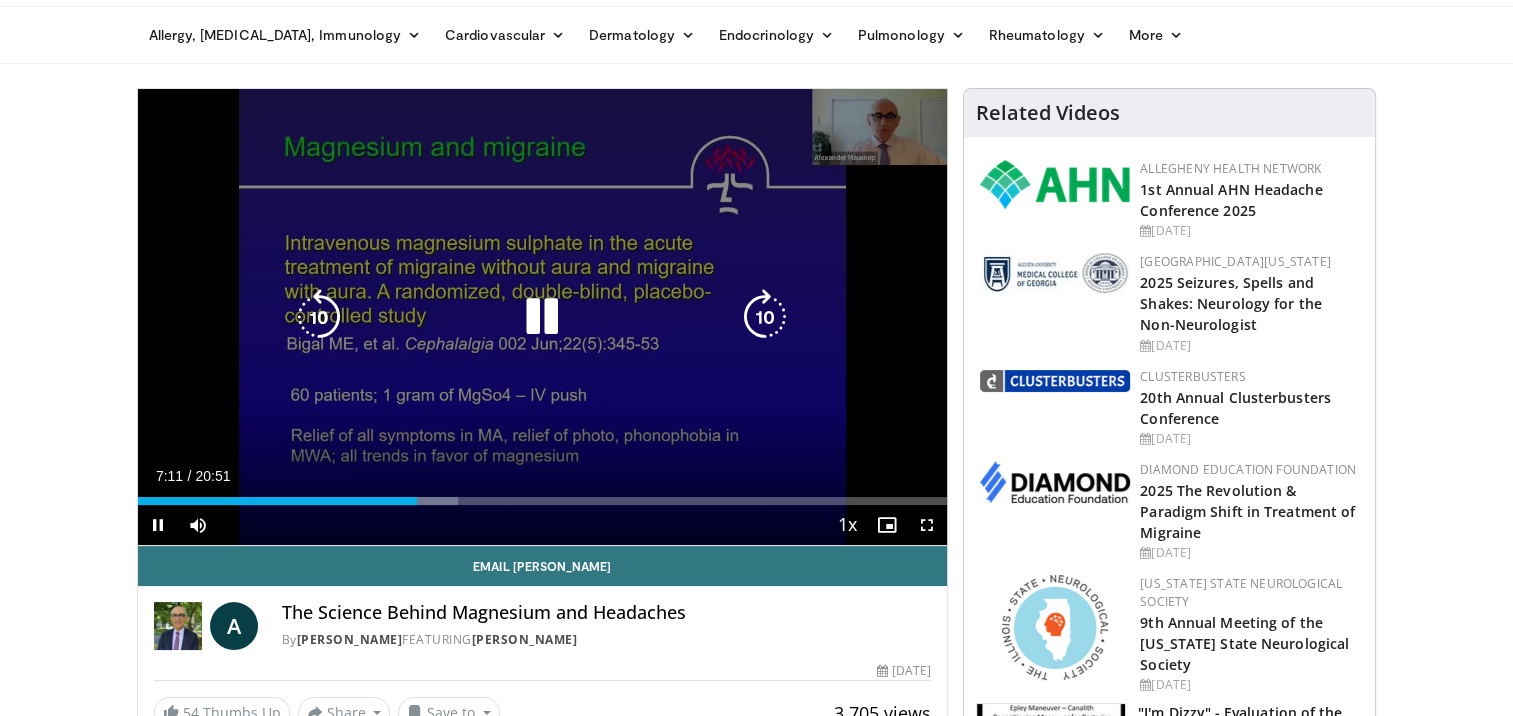 click at bounding box center (765, 317) 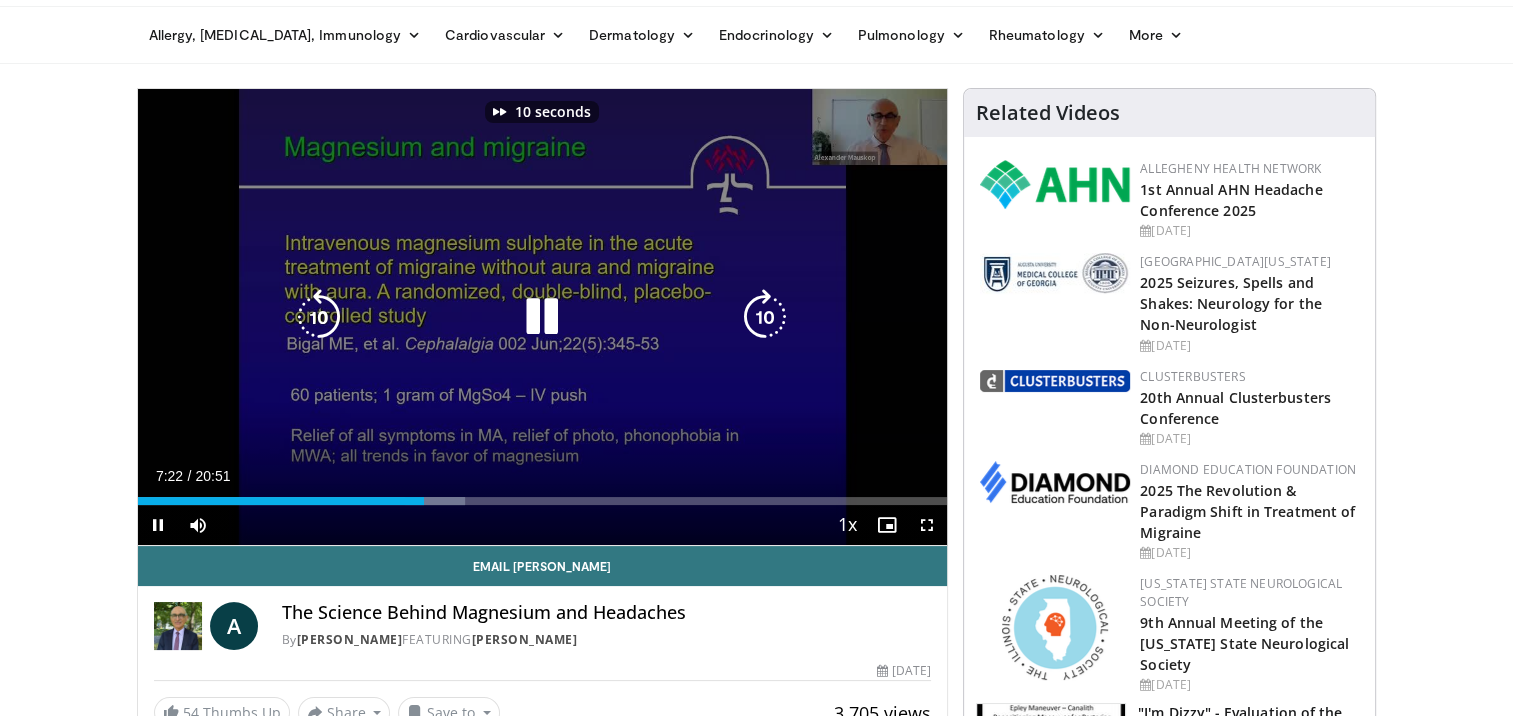 click at bounding box center (765, 317) 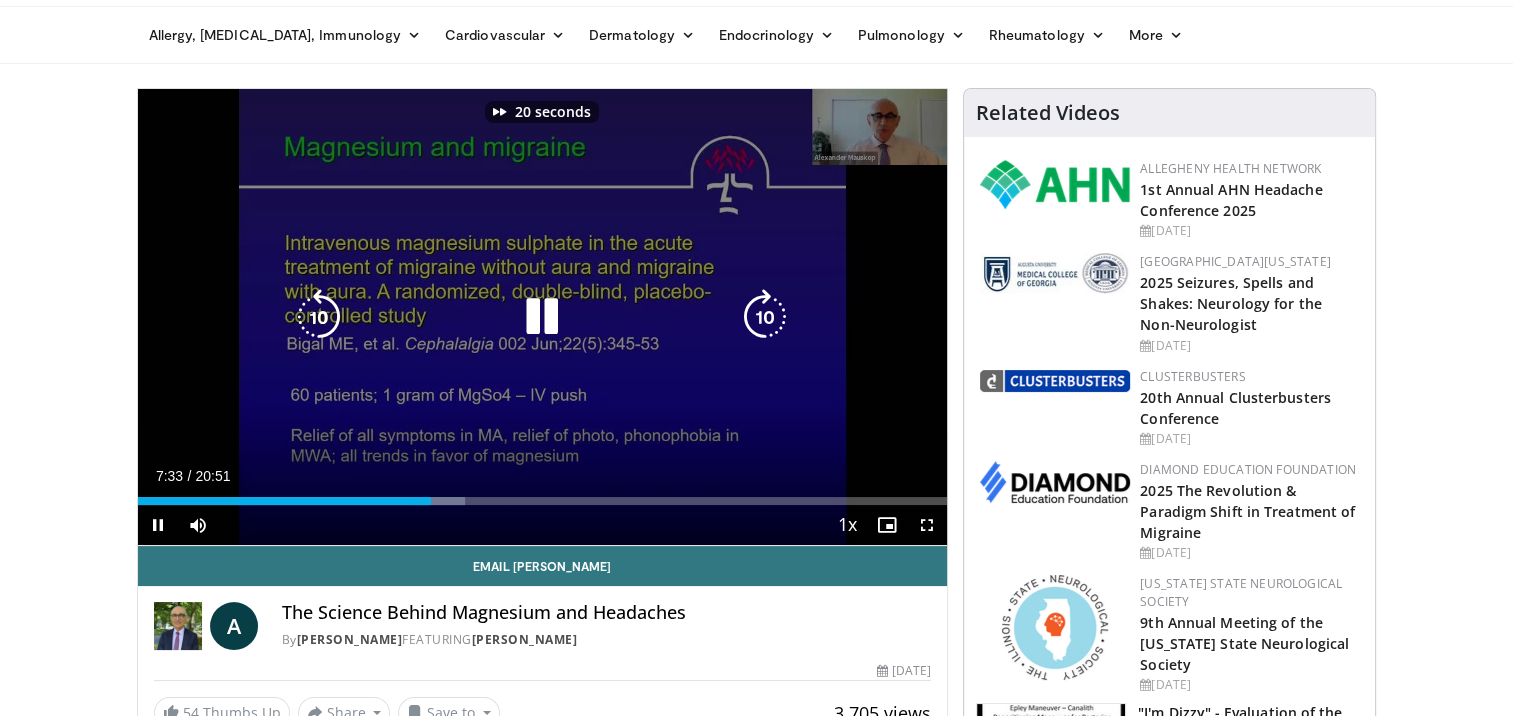click at bounding box center [765, 317] 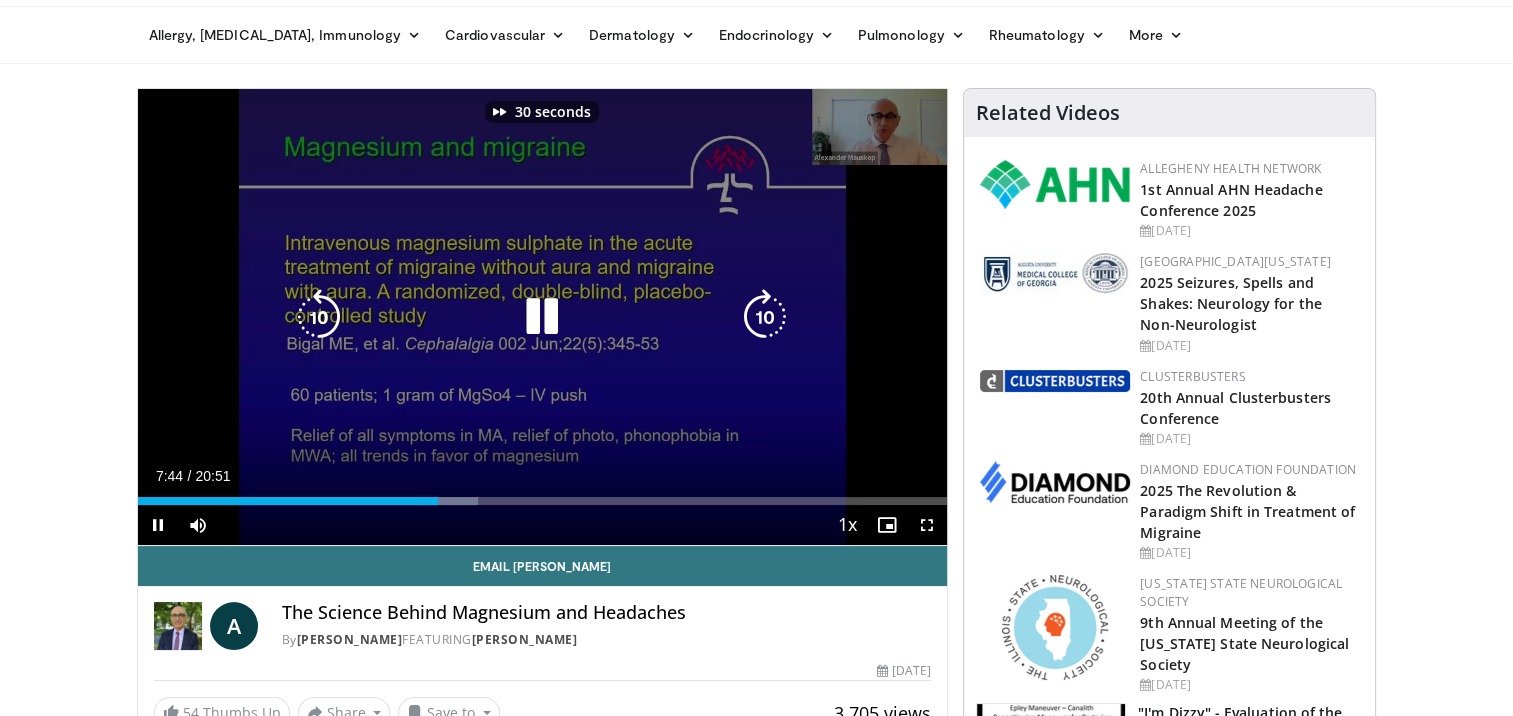 click at bounding box center (765, 317) 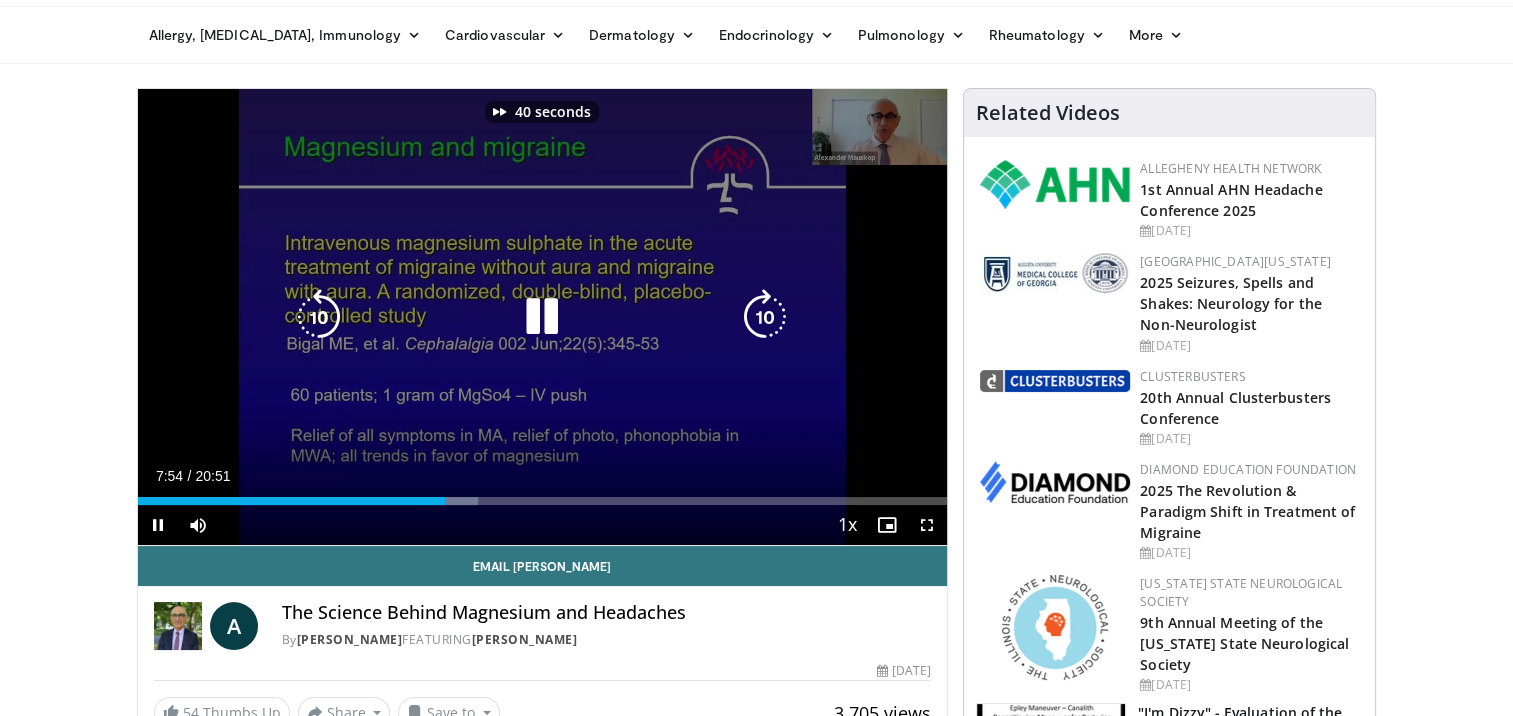 click at bounding box center (765, 317) 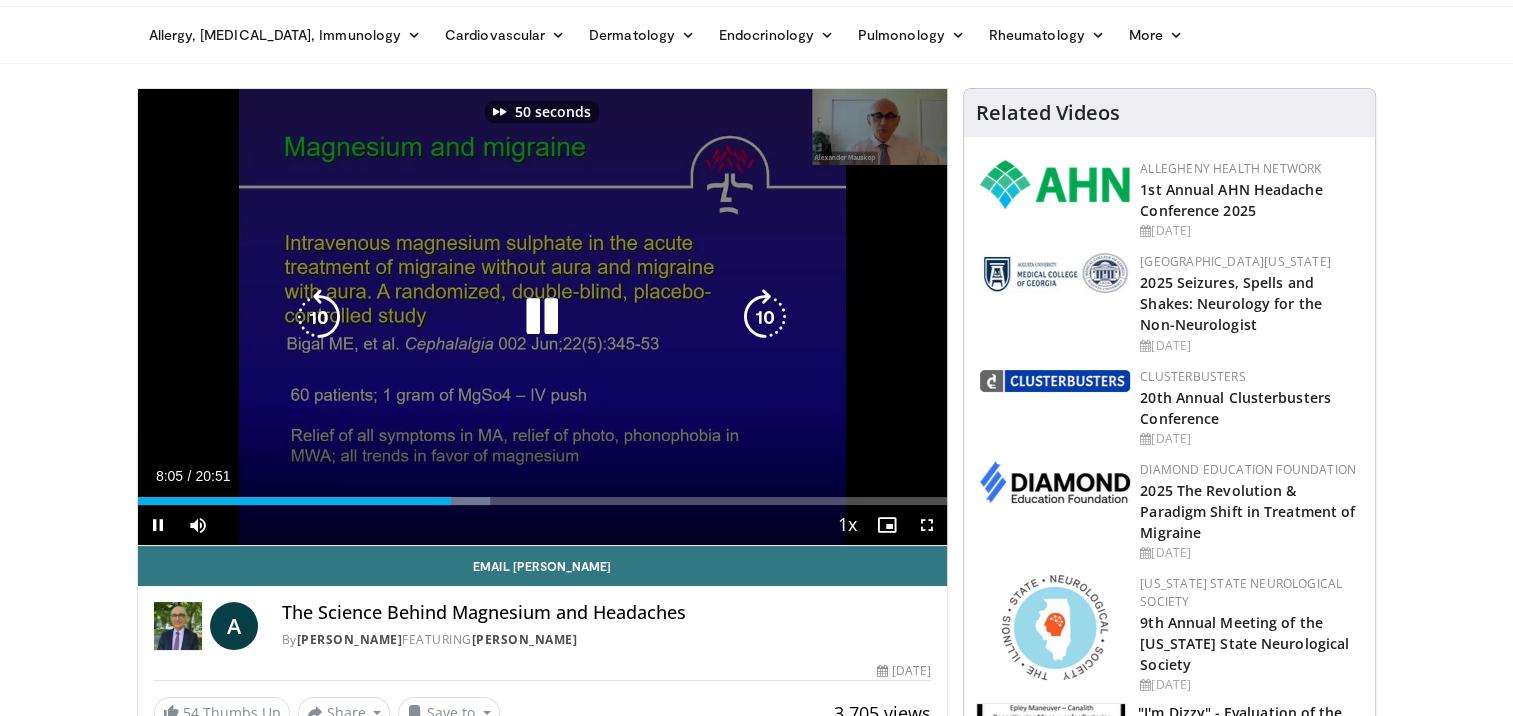 click at bounding box center [765, 317] 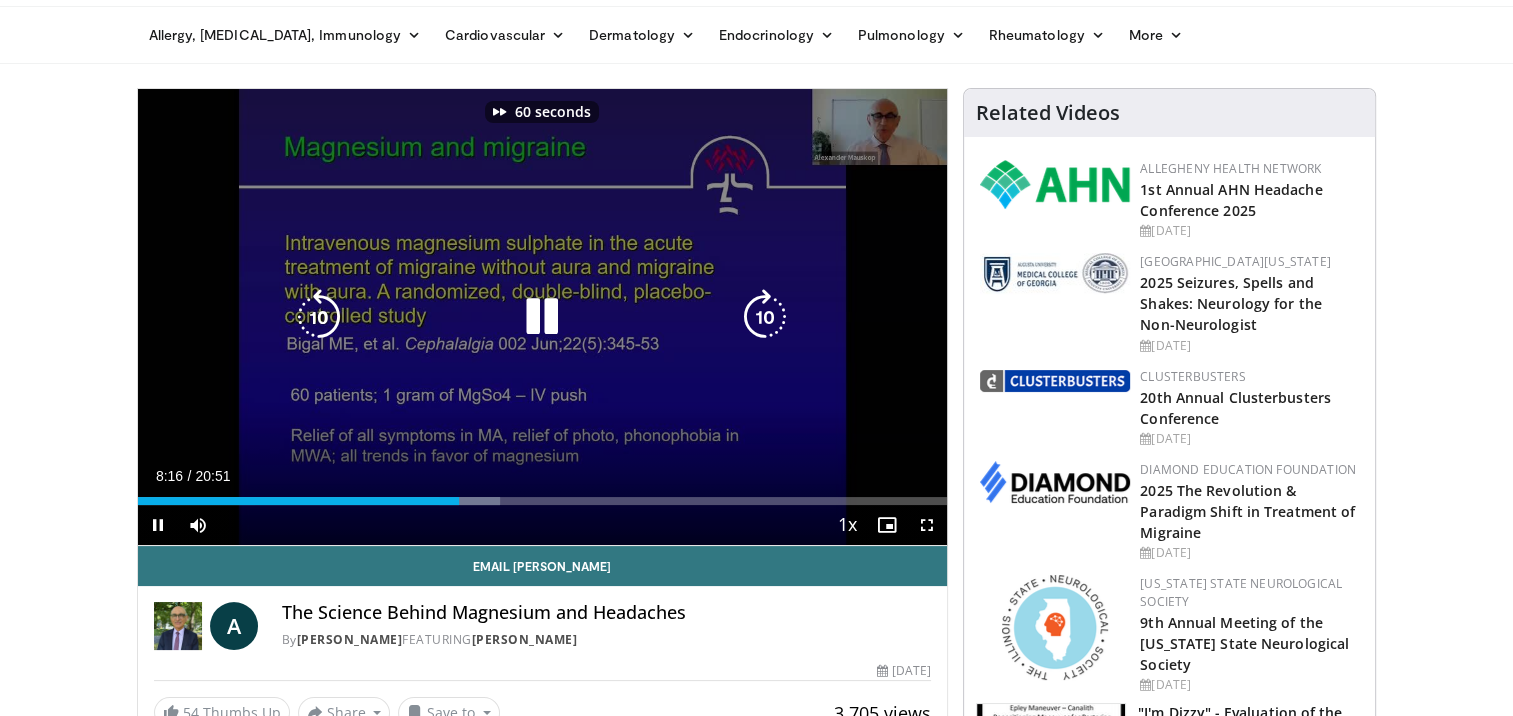 click at bounding box center (765, 317) 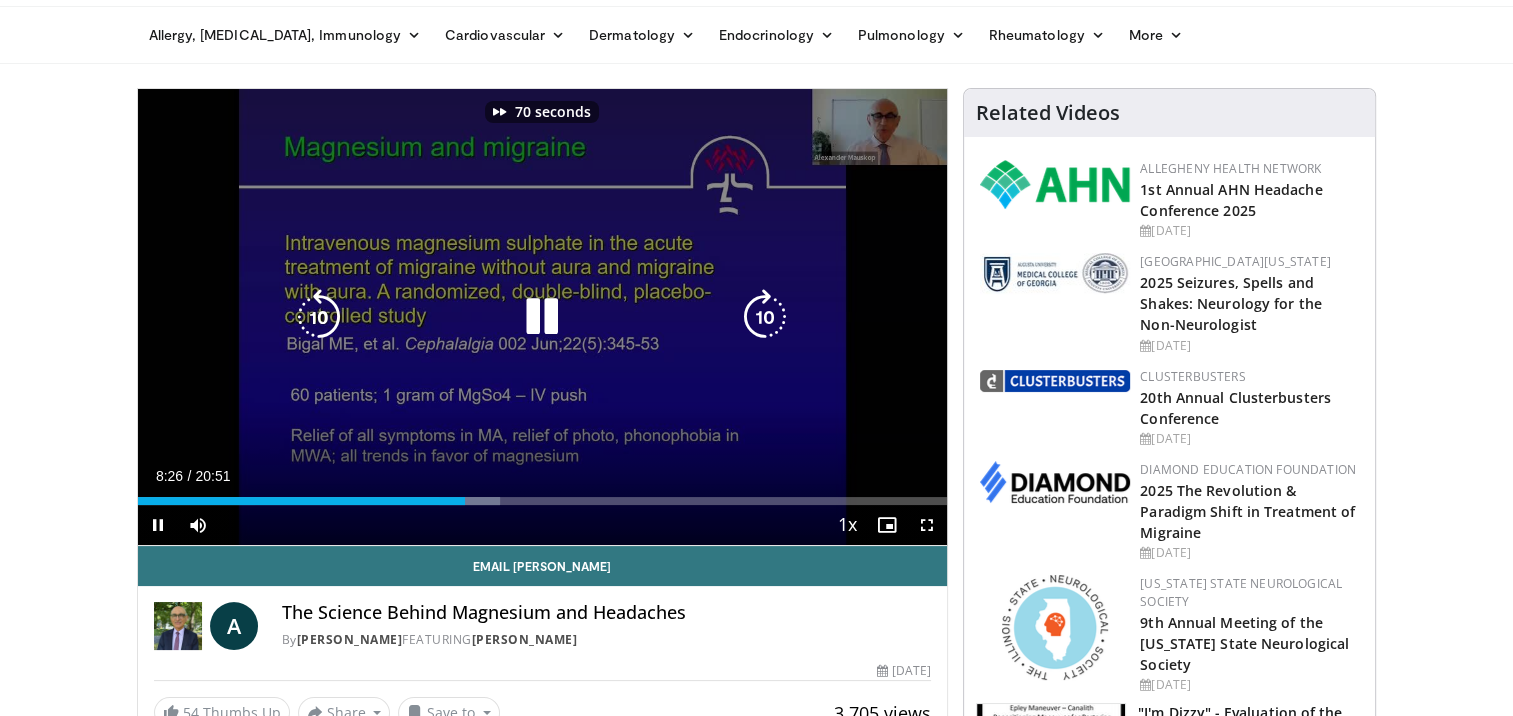 click at bounding box center (765, 317) 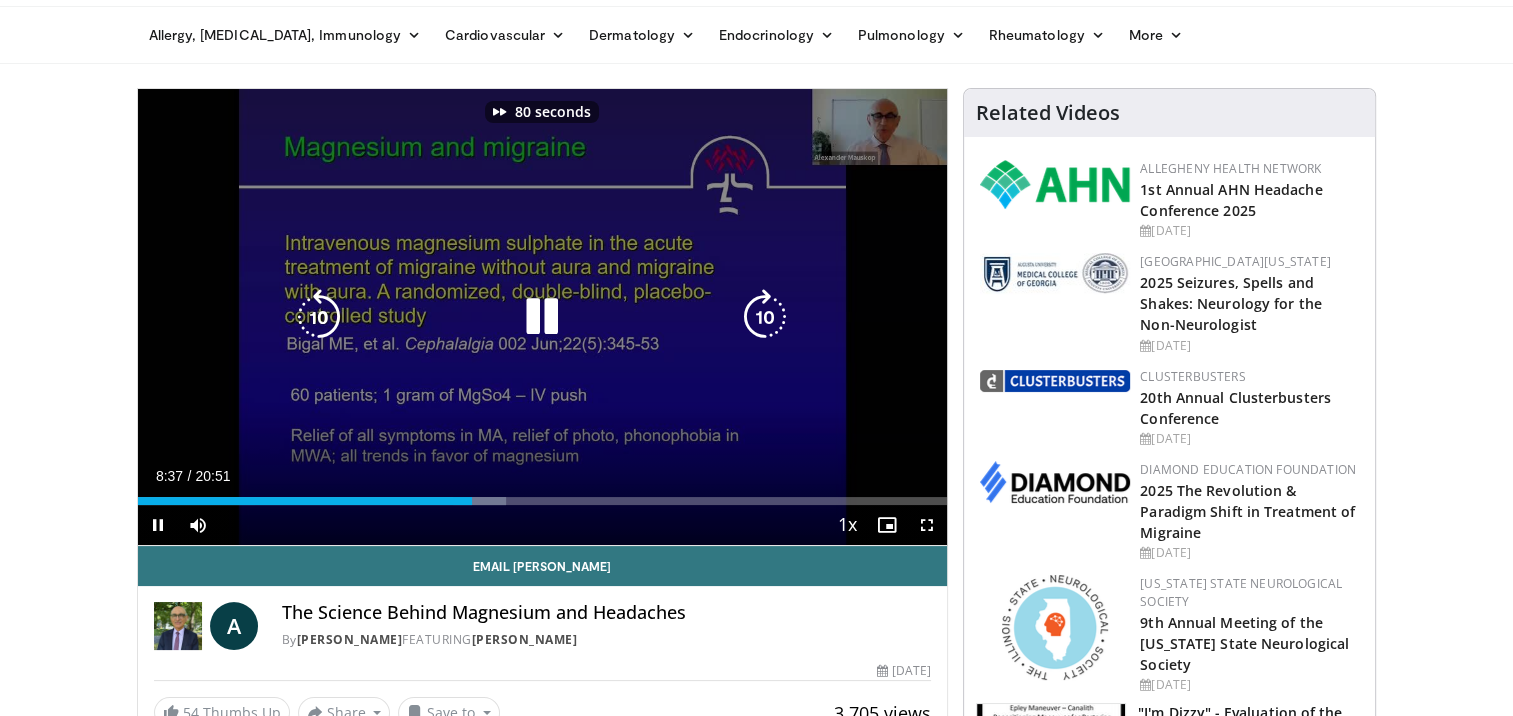 click at bounding box center (765, 317) 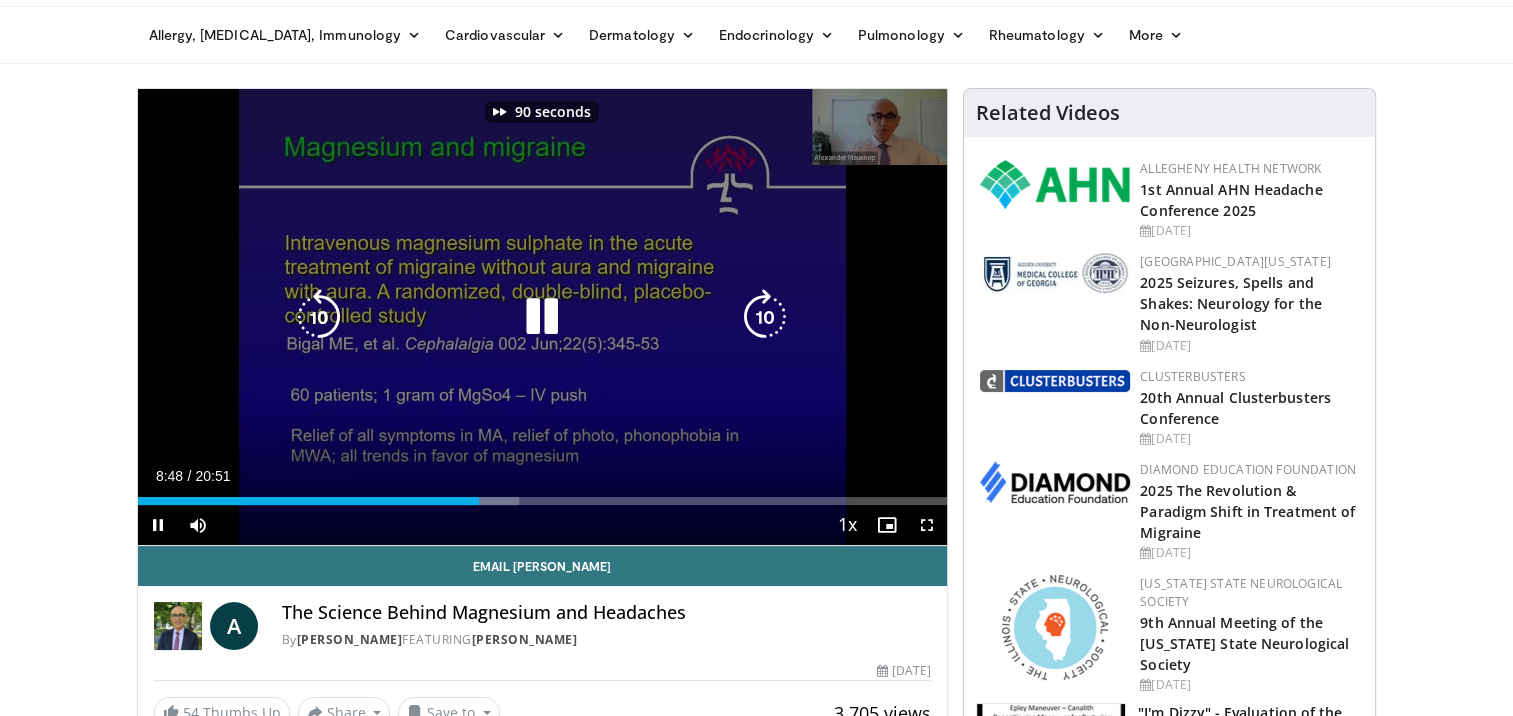 click at bounding box center [765, 317] 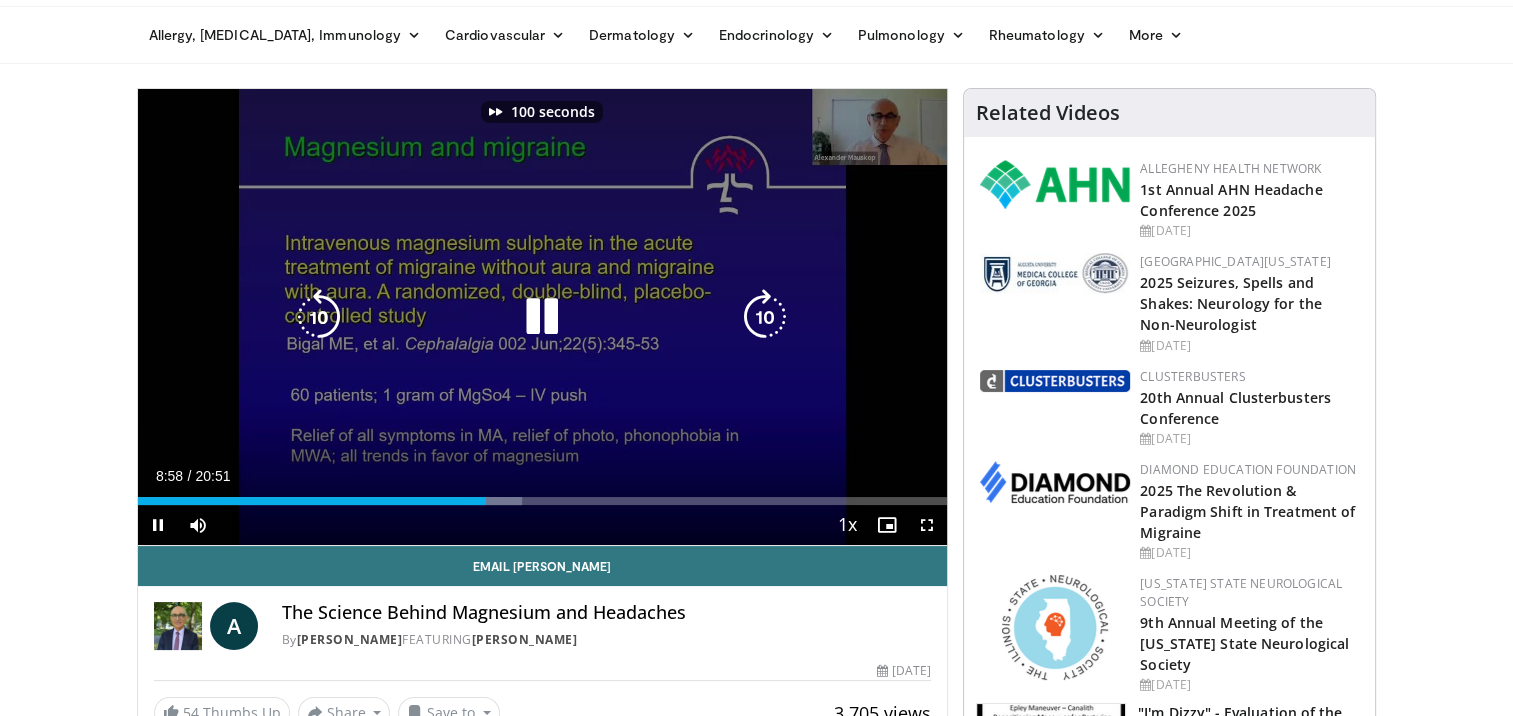 click at bounding box center (765, 317) 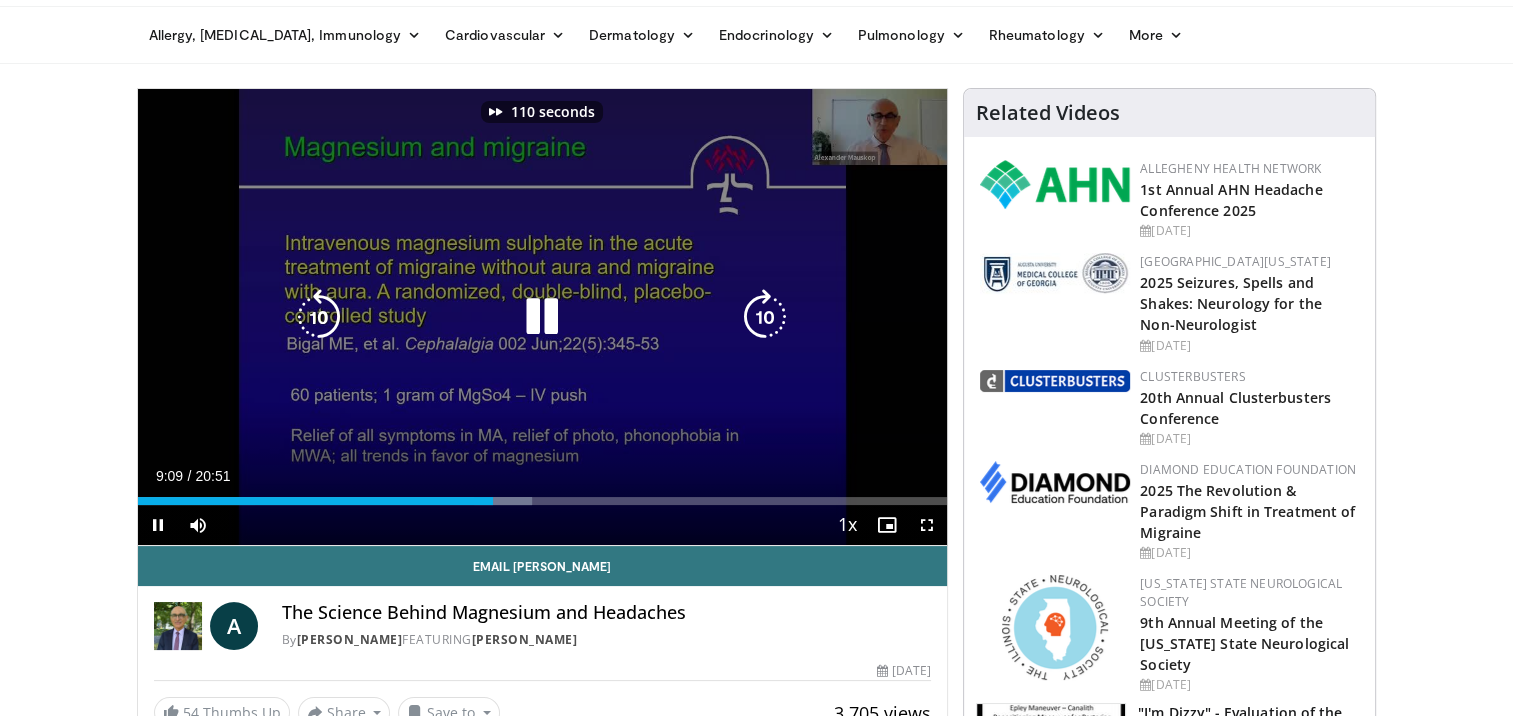 click at bounding box center (765, 317) 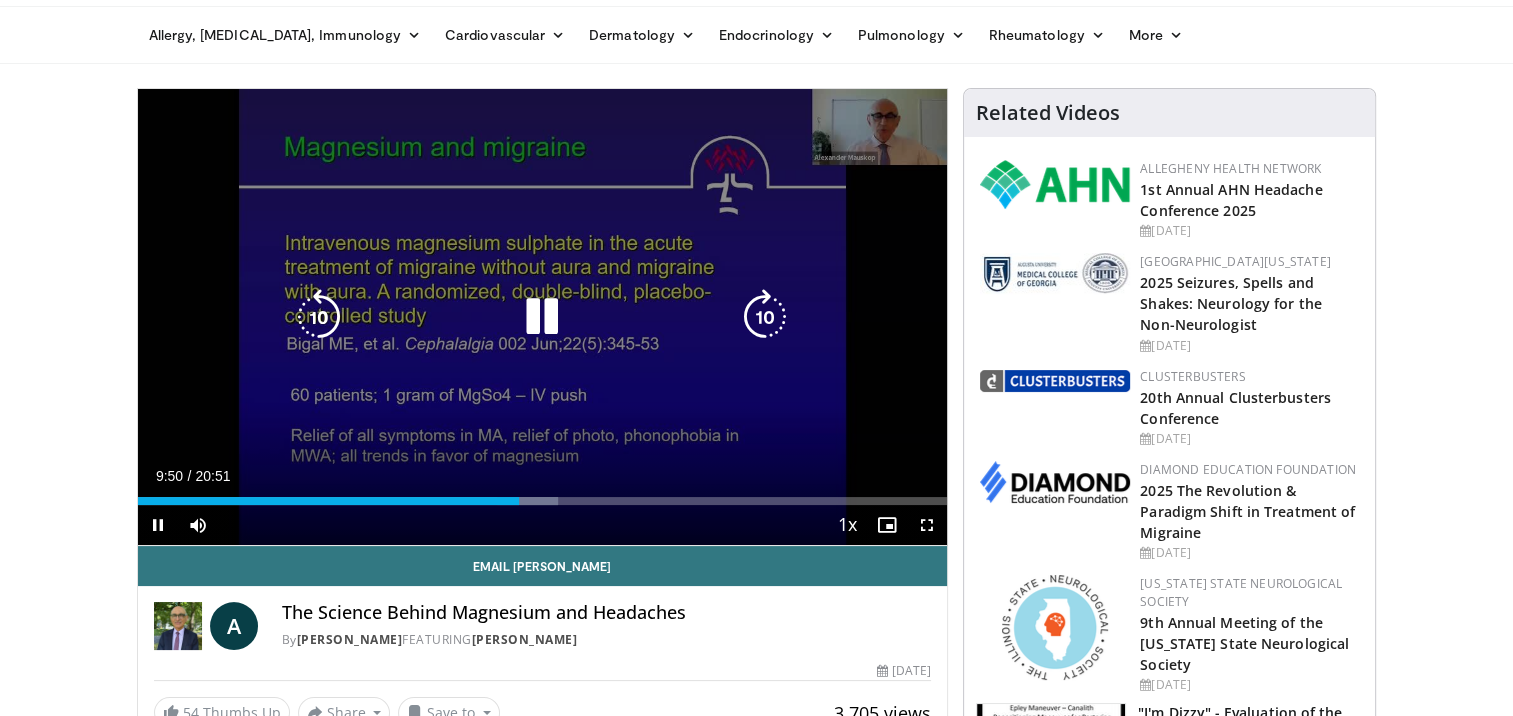 click at bounding box center [765, 317] 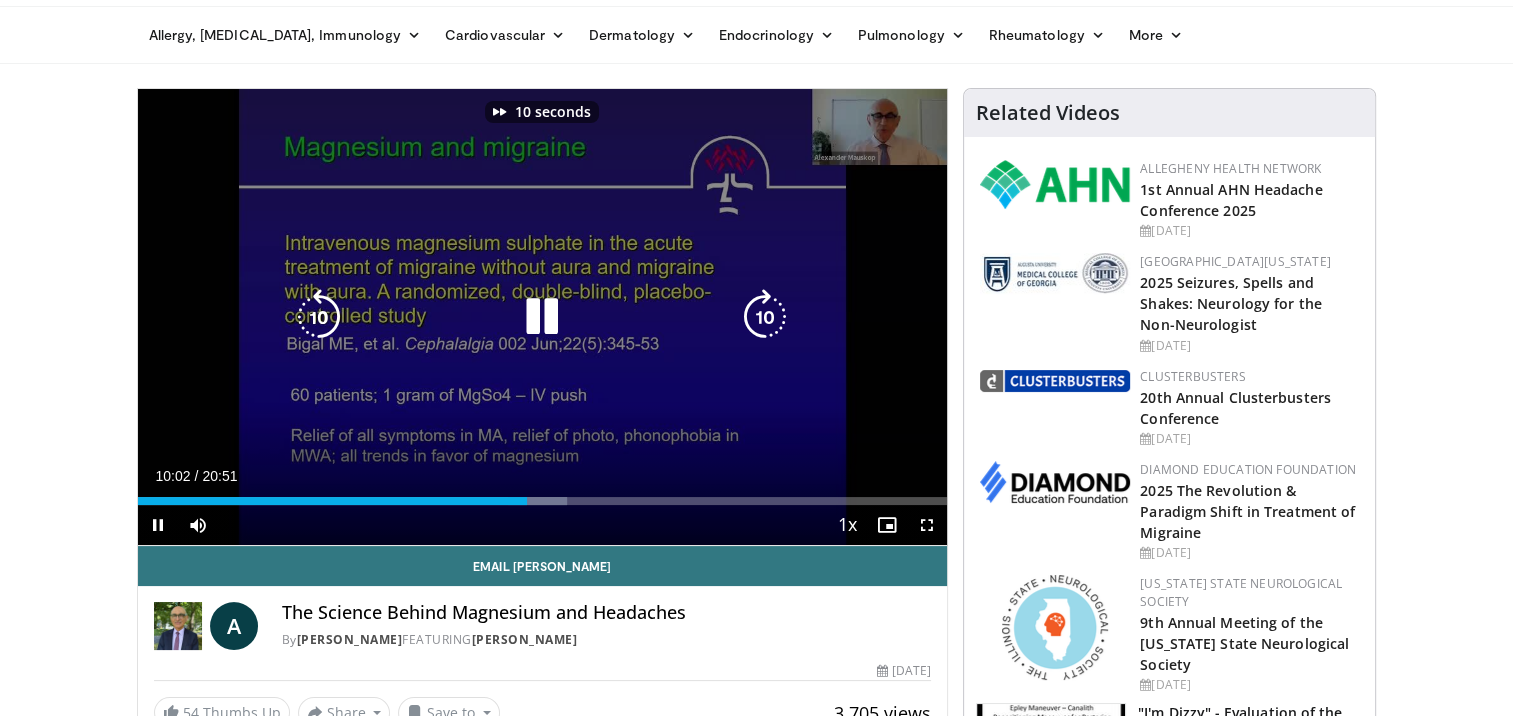 click at bounding box center [765, 317] 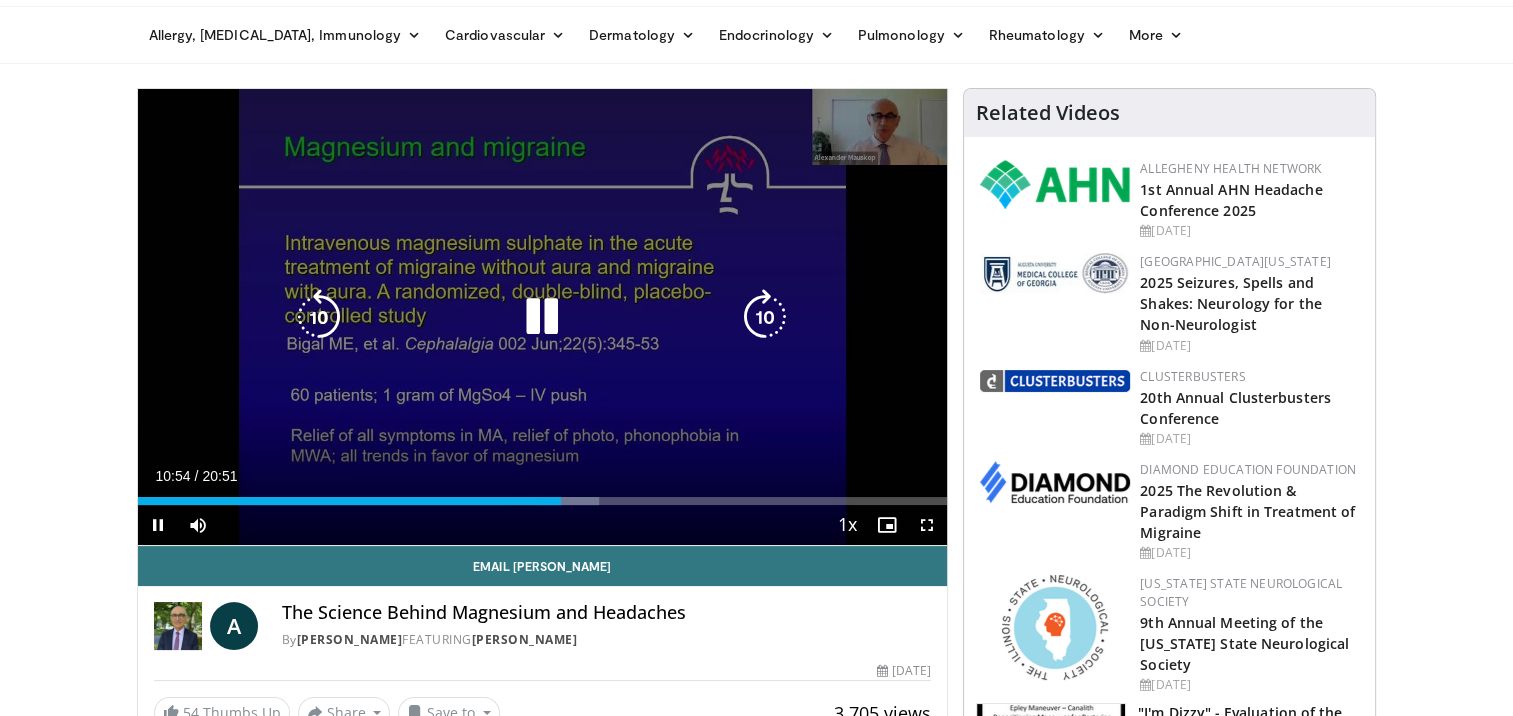 click at bounding box center [765, 317] 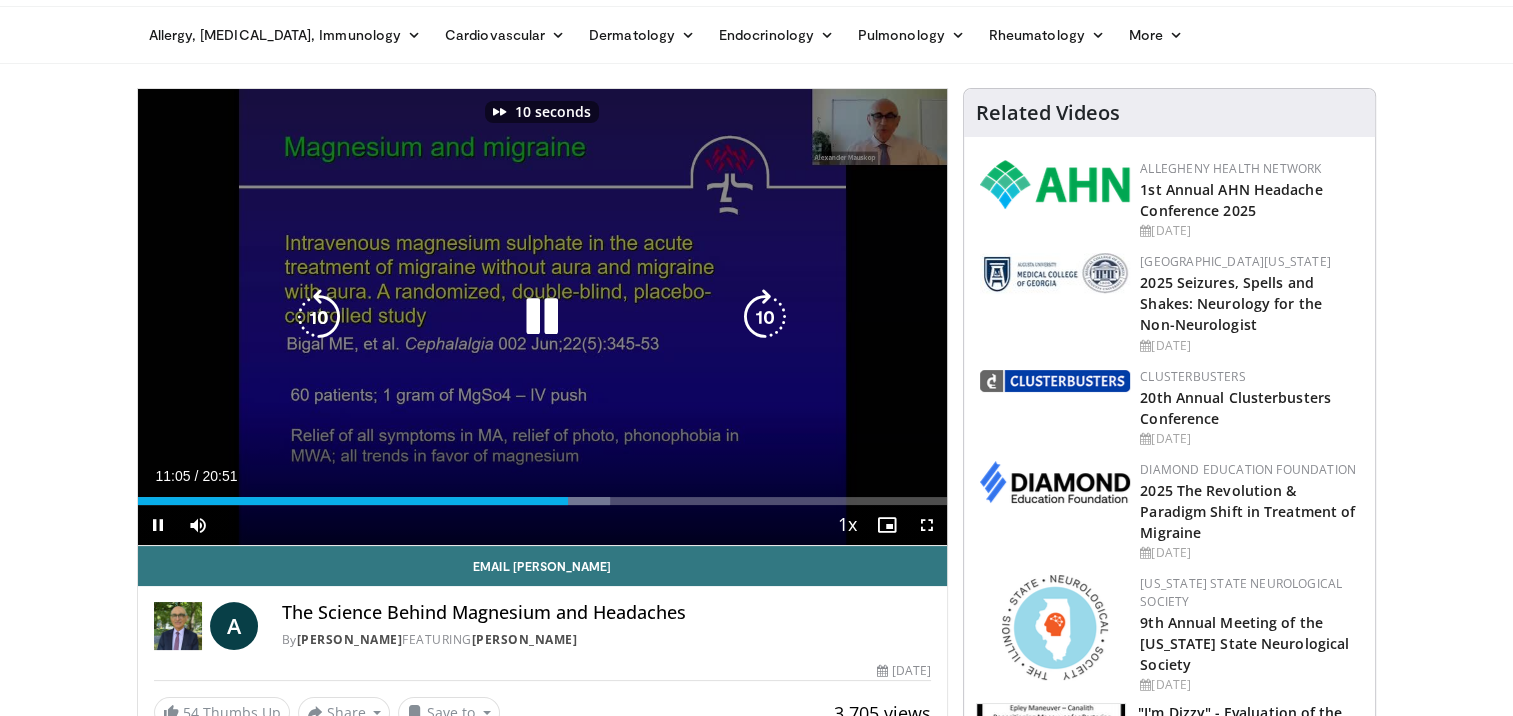 click at bounding box center [765, 317] 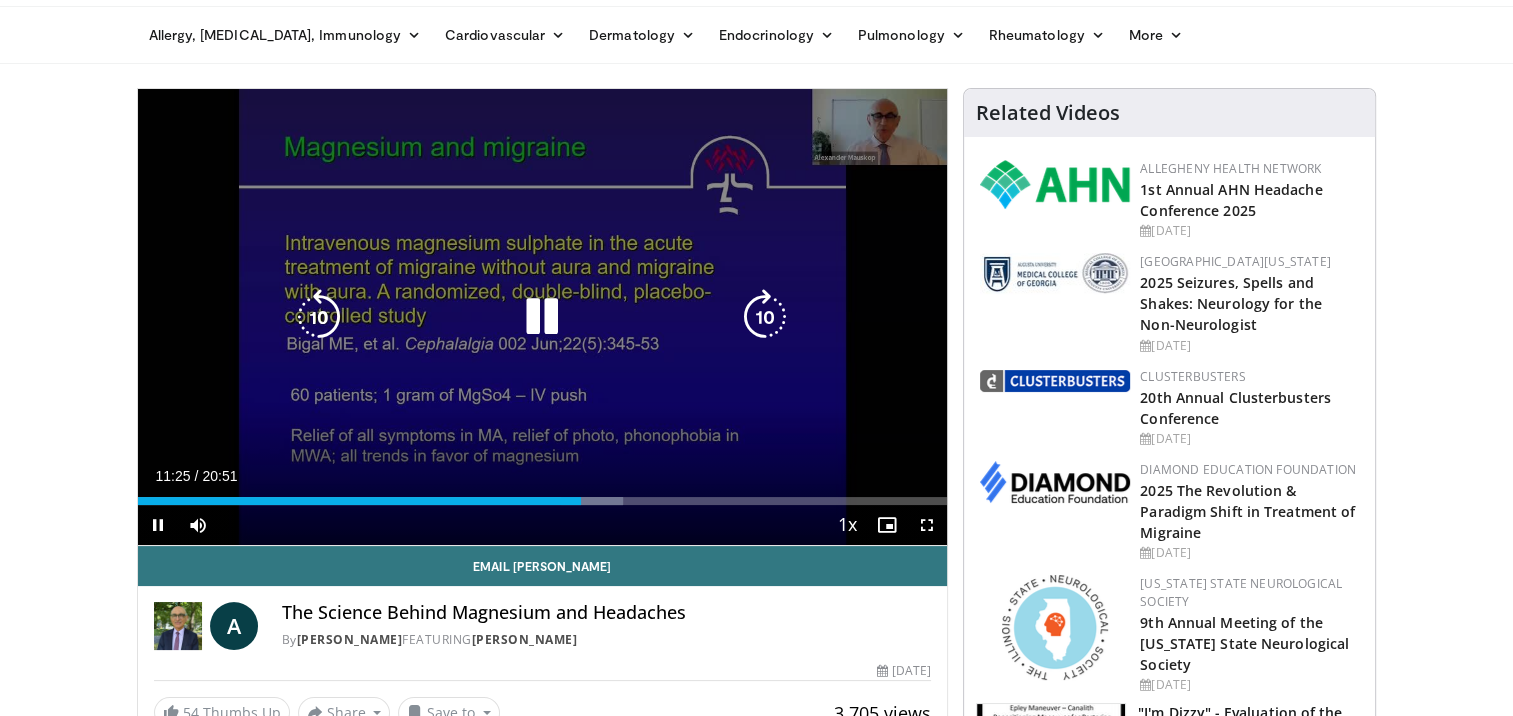 click at bounding box center [765, 317] 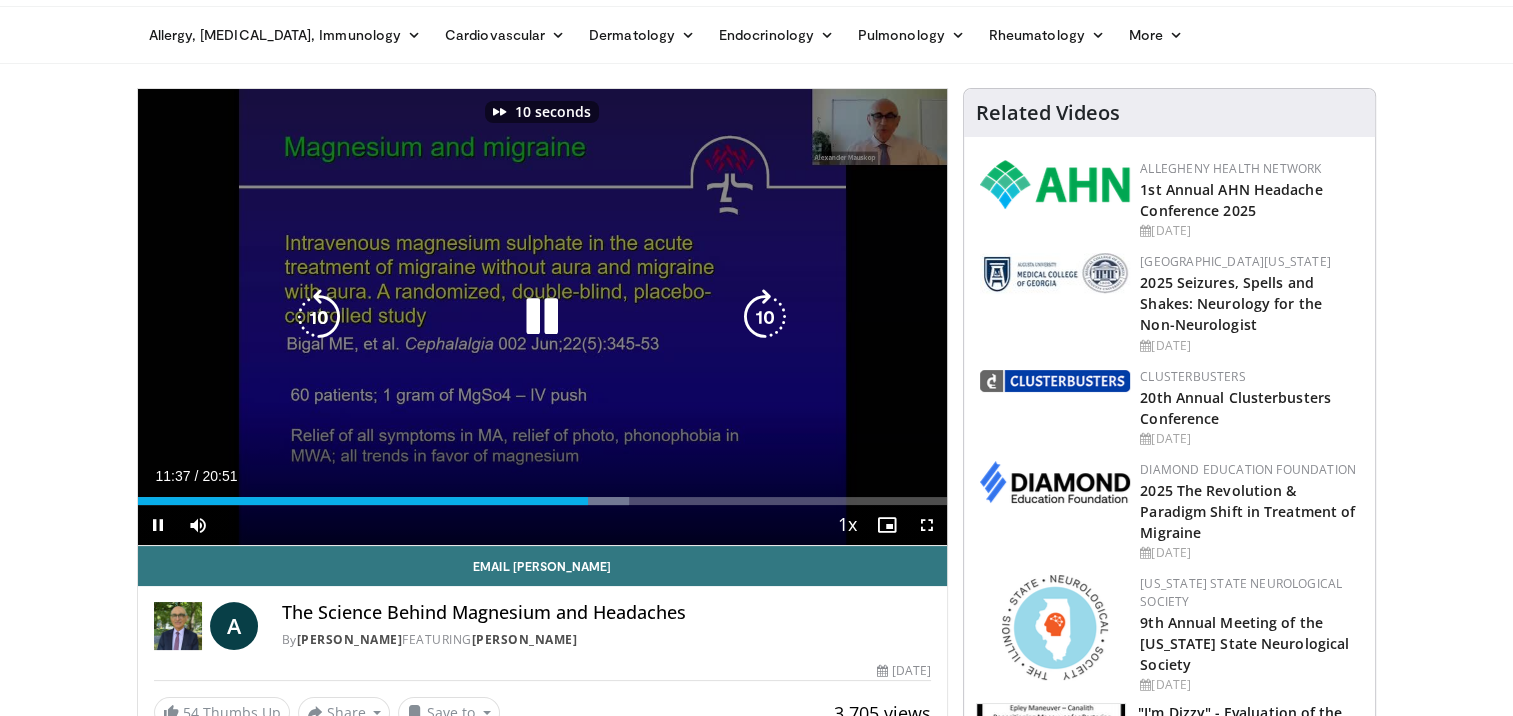 click at bounding box center [765, 317] 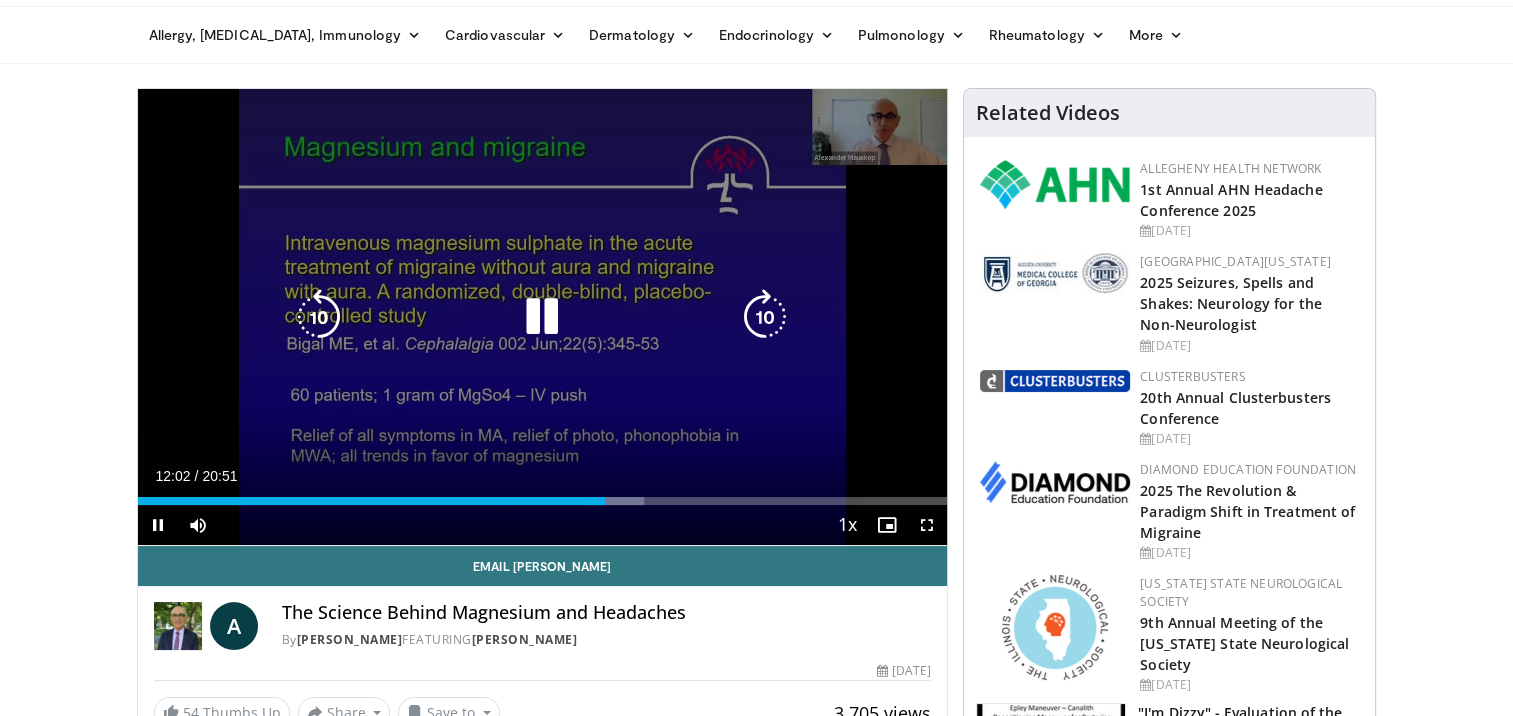 click at bounding box center [765, 317] 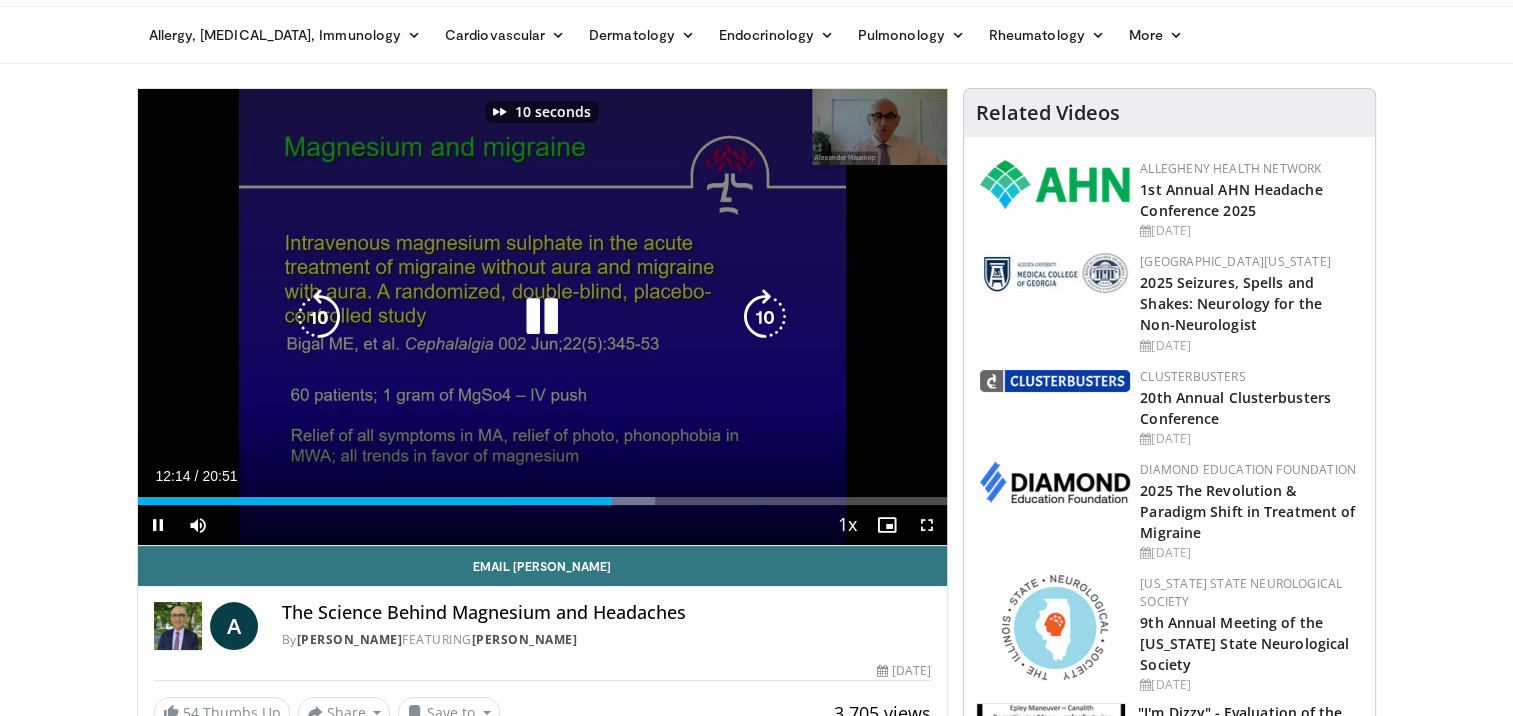 click at bounding box center (765, 317) 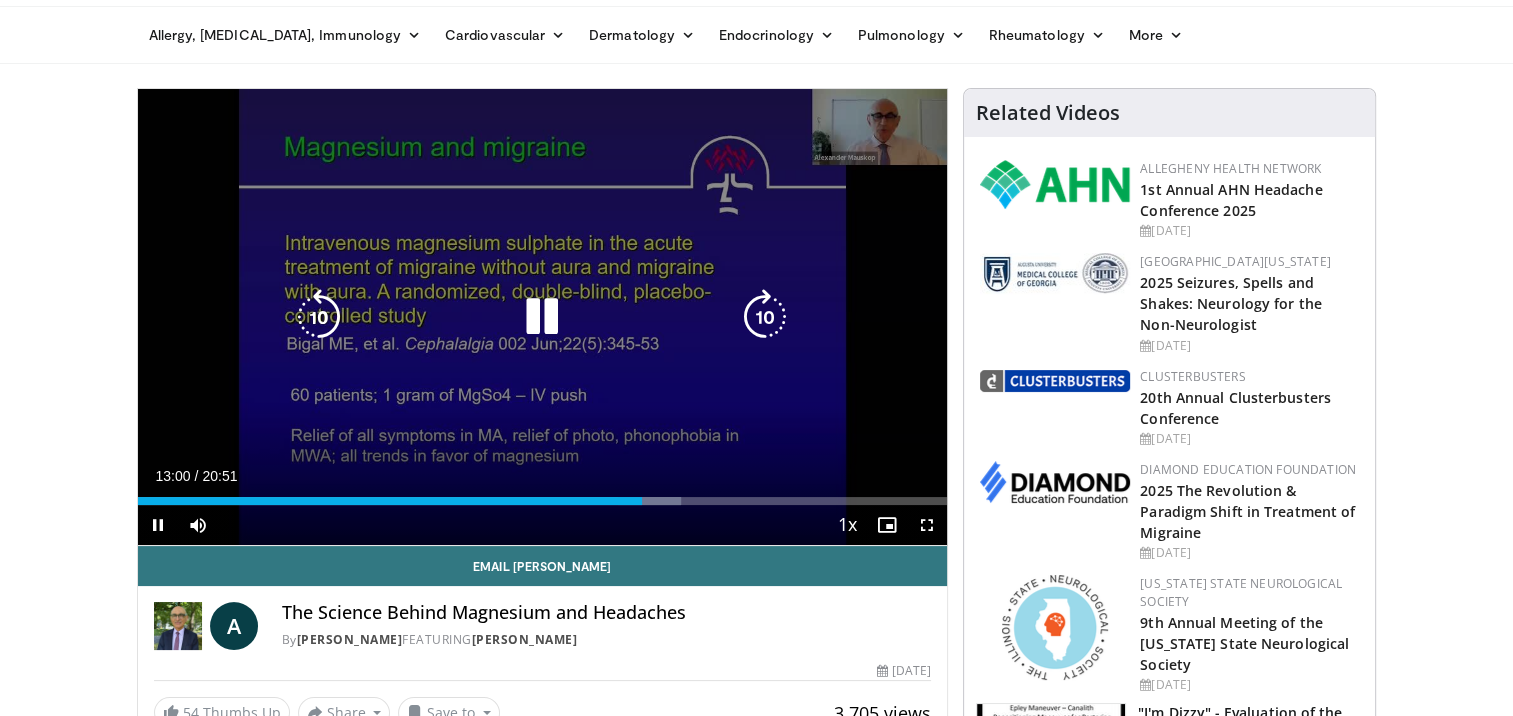 click at bounding box center [765, 317] 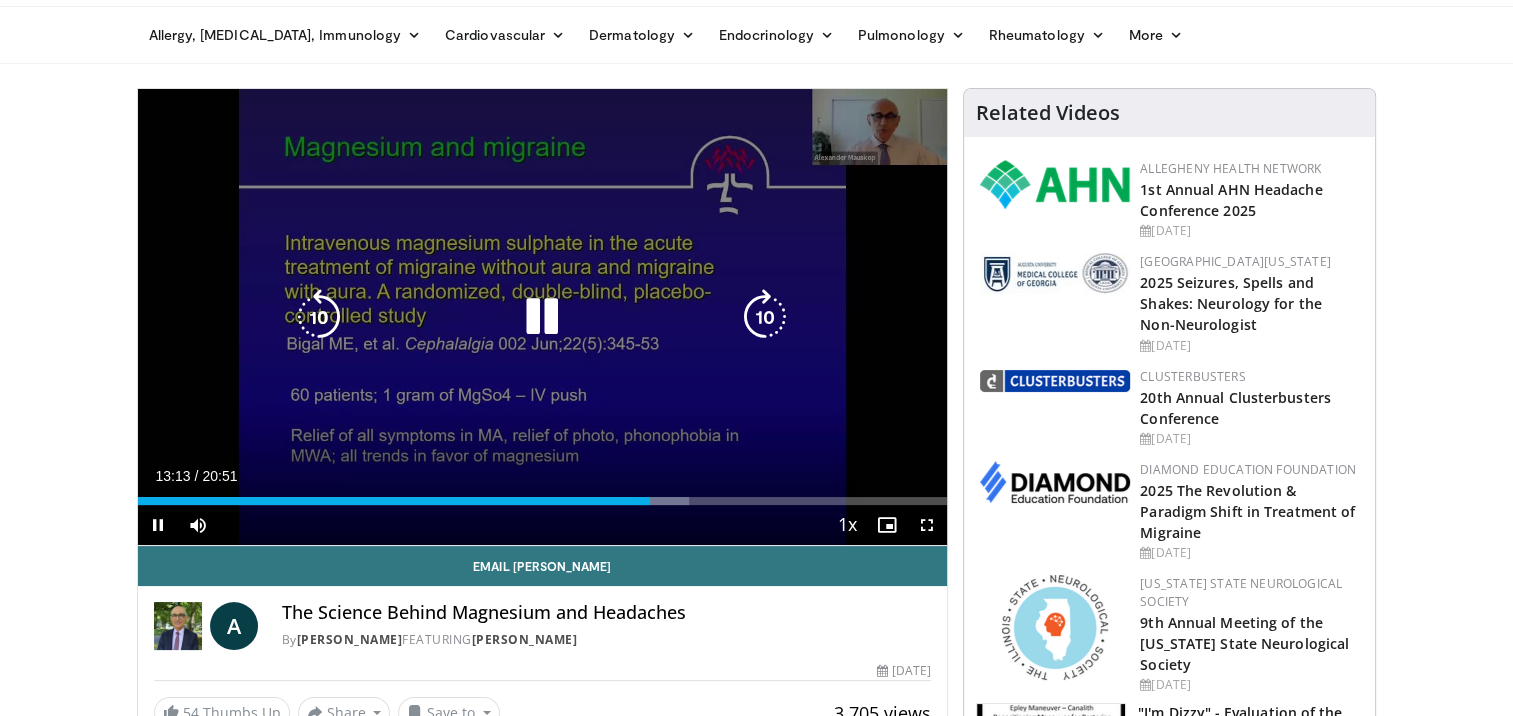 click at bounding box center [319, 317] 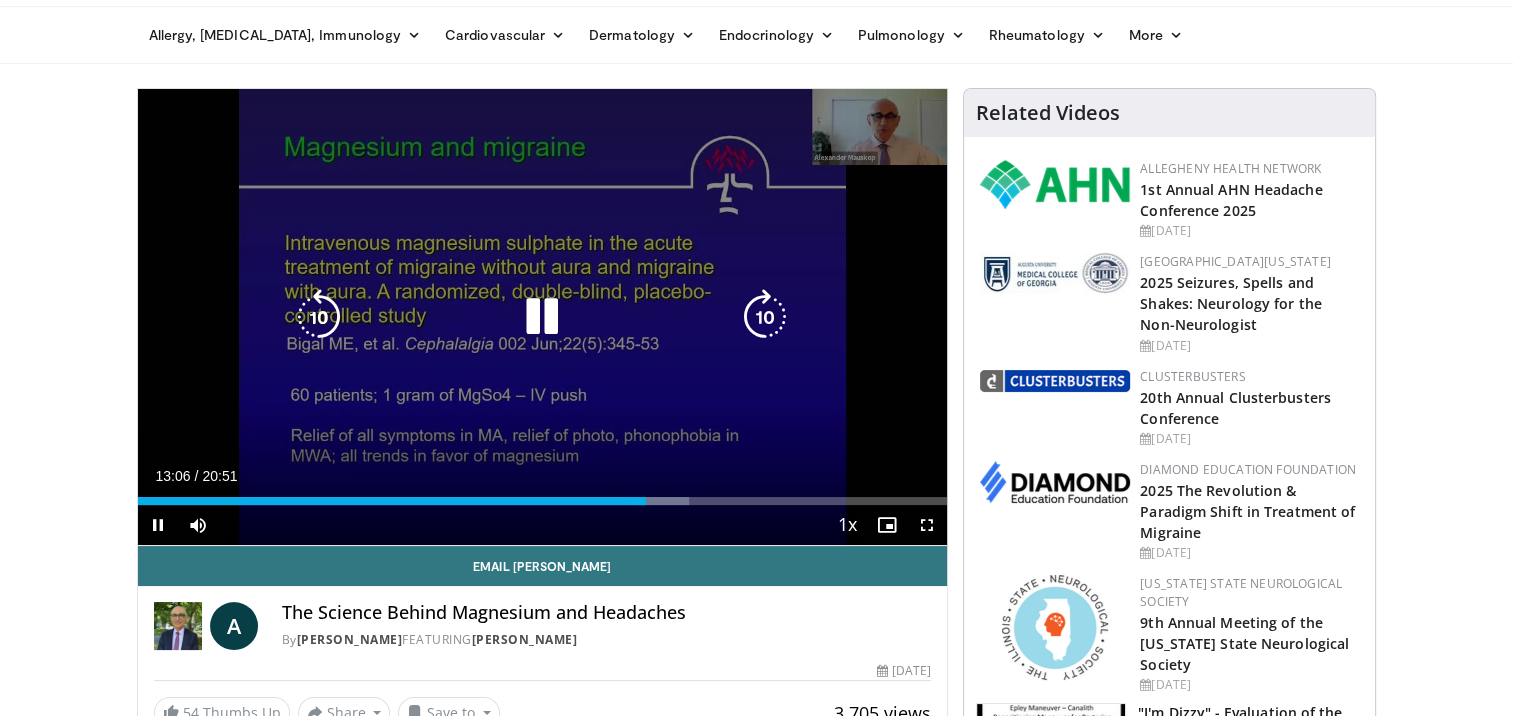 click on "10 seconds
Tap to unmute" at bounding box center (543, 317) 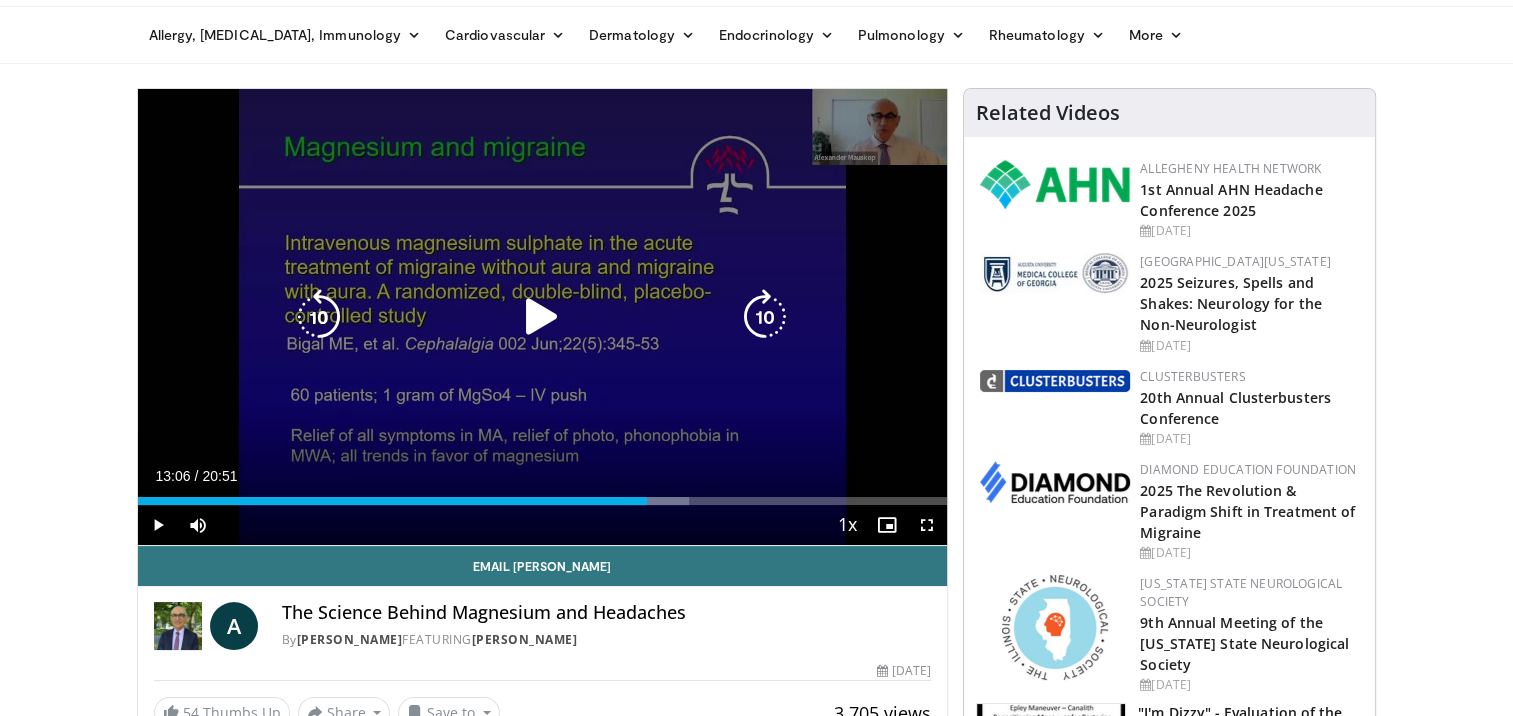 click at bounding box center (542, 317) 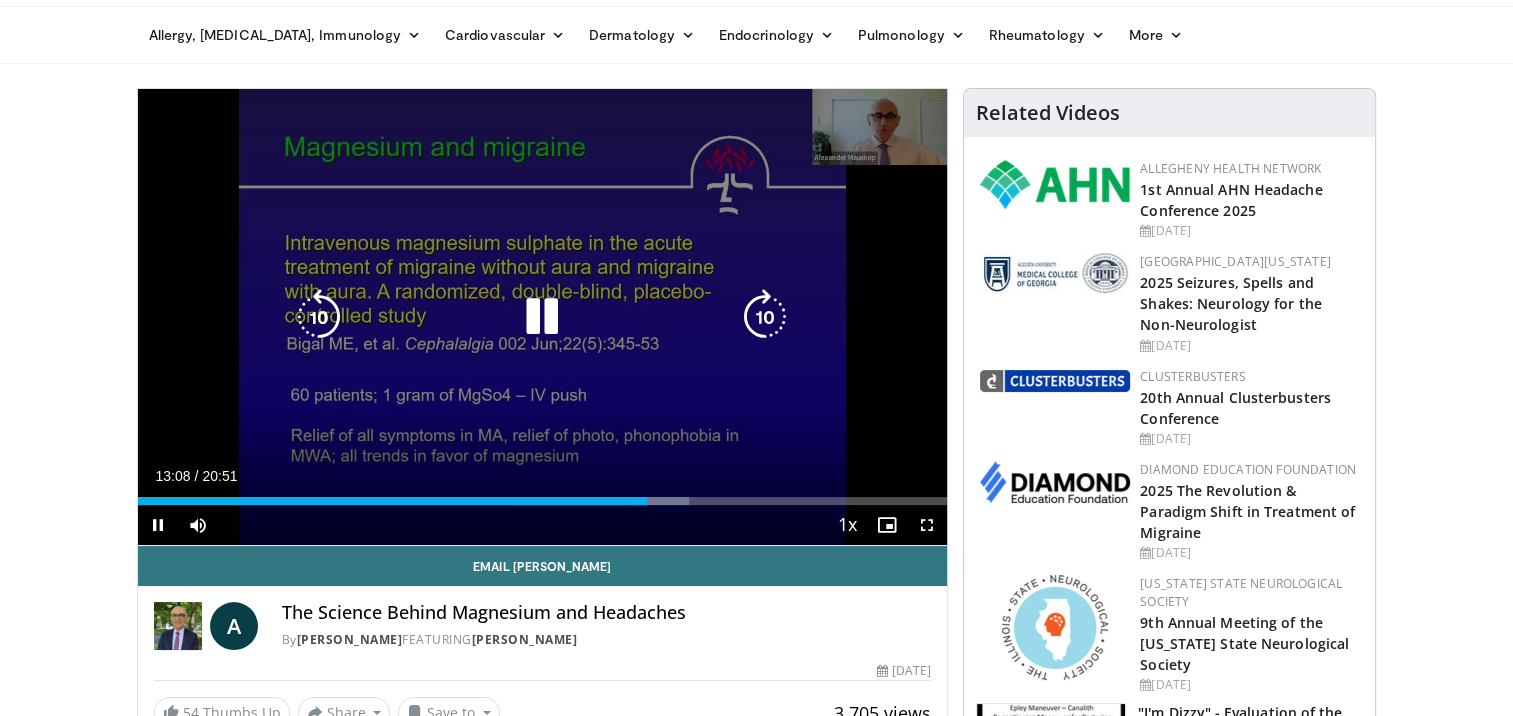 click at bounding box center (765, 317) 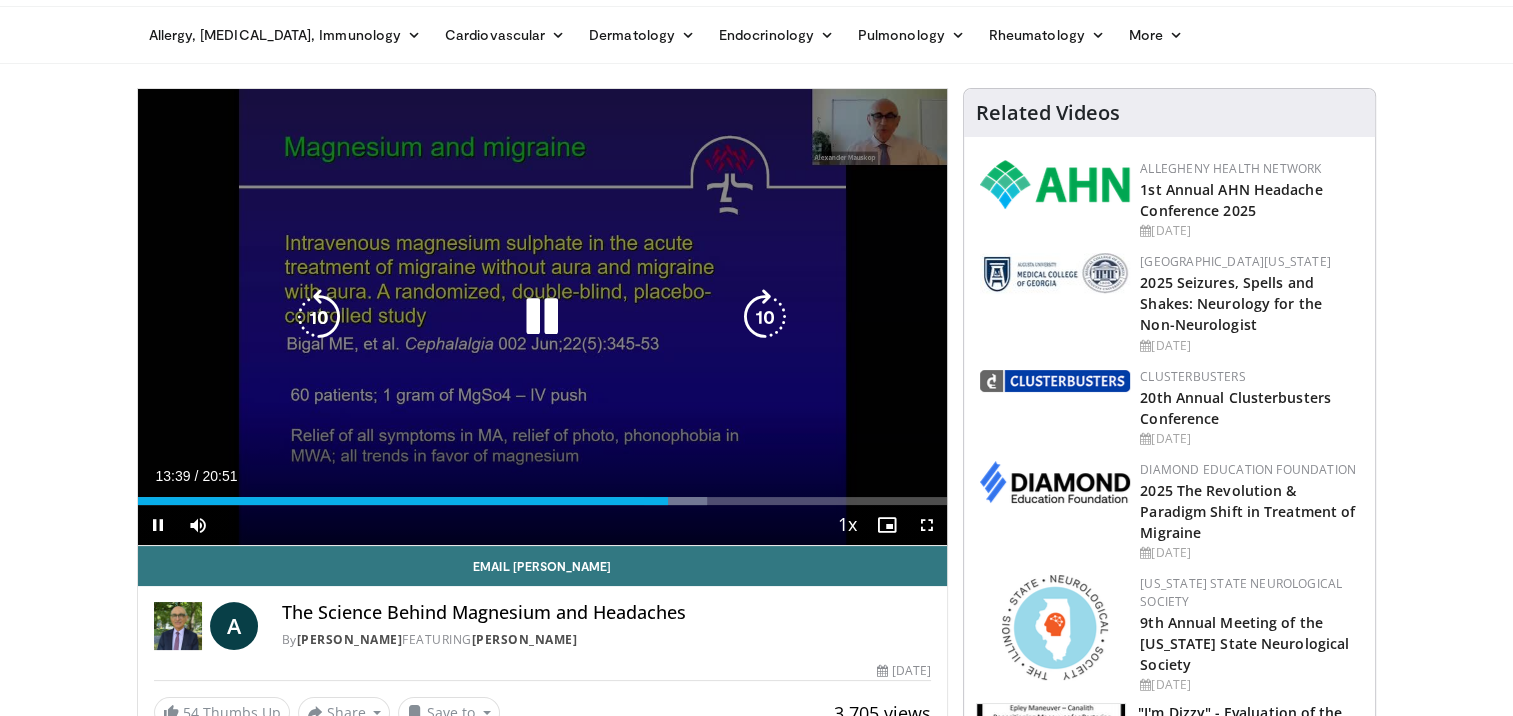 click at bounding box center [765, 317] 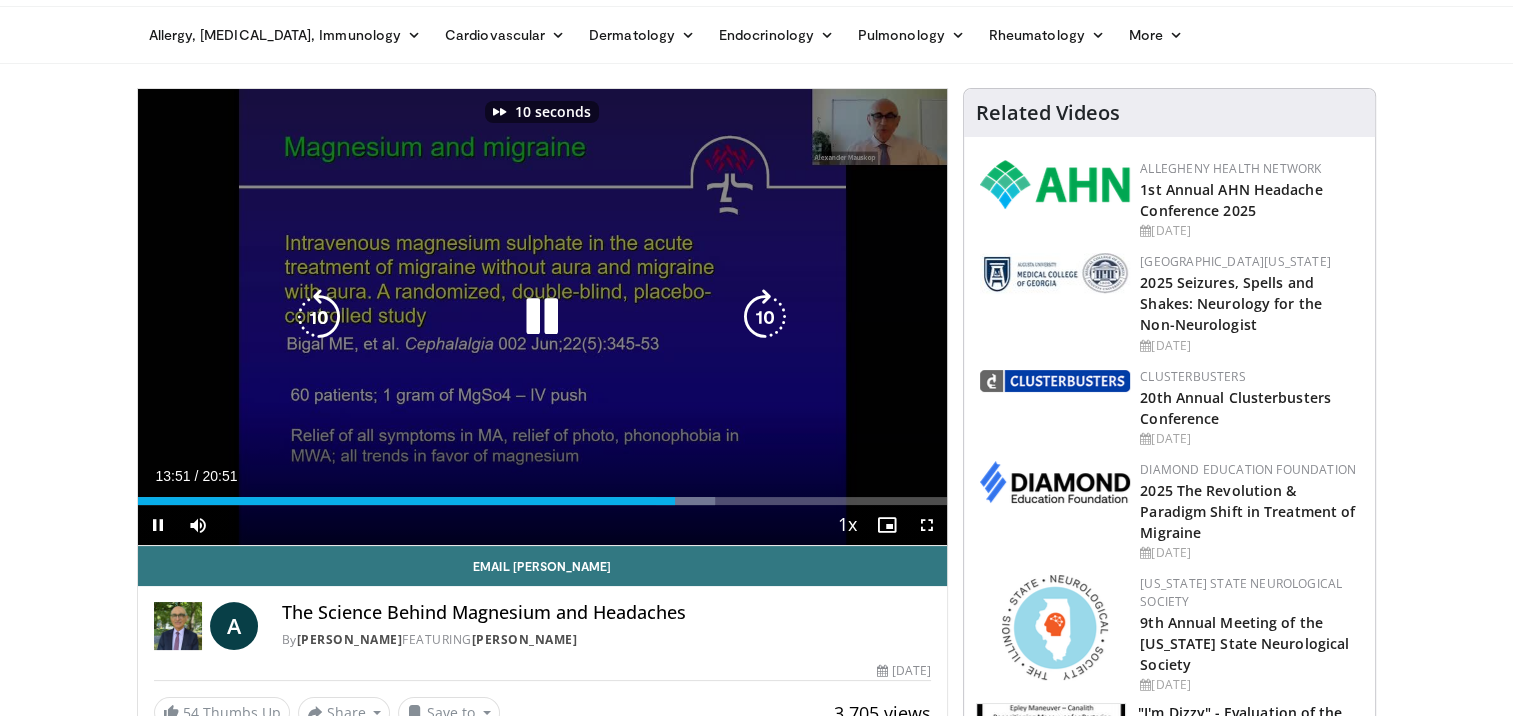click at bounding box center [765, 317] 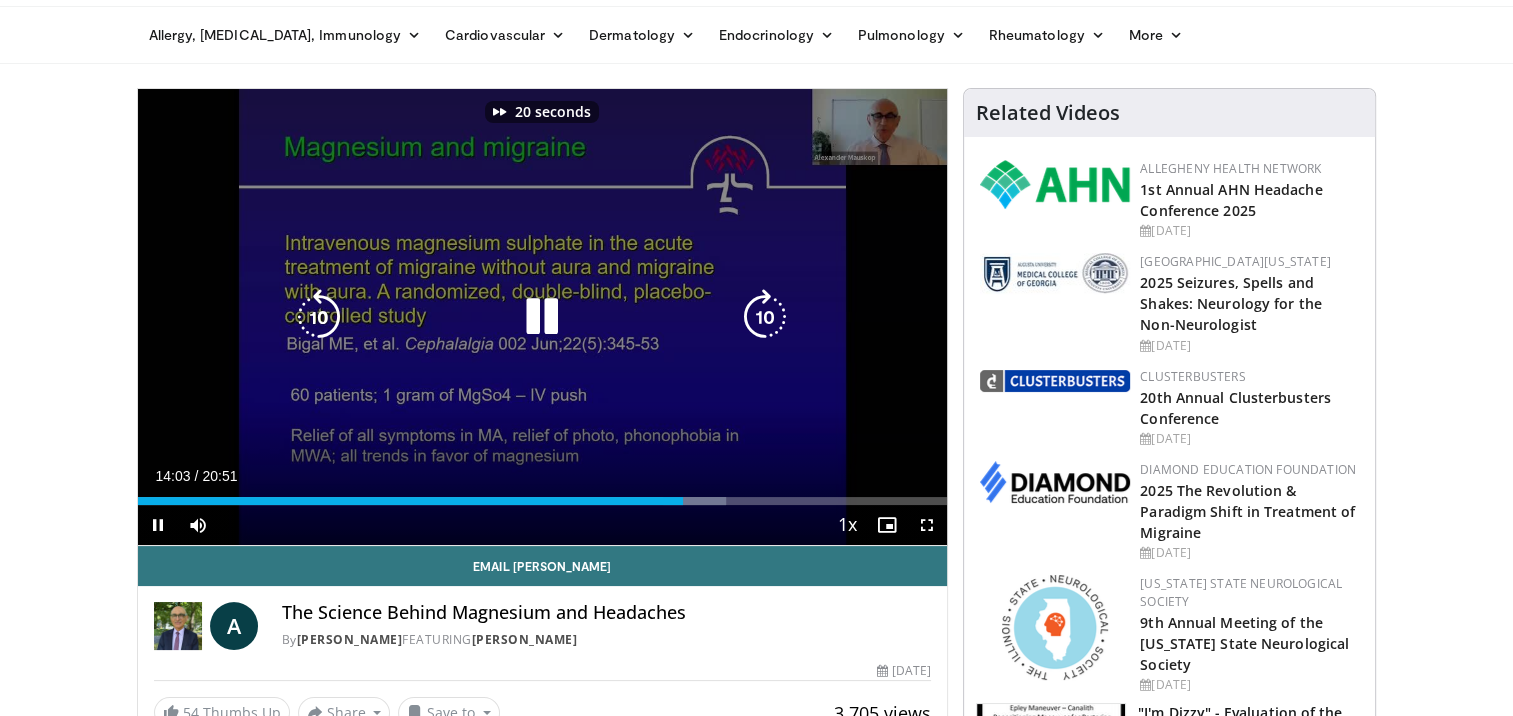 click at bounding box center [765, 317] 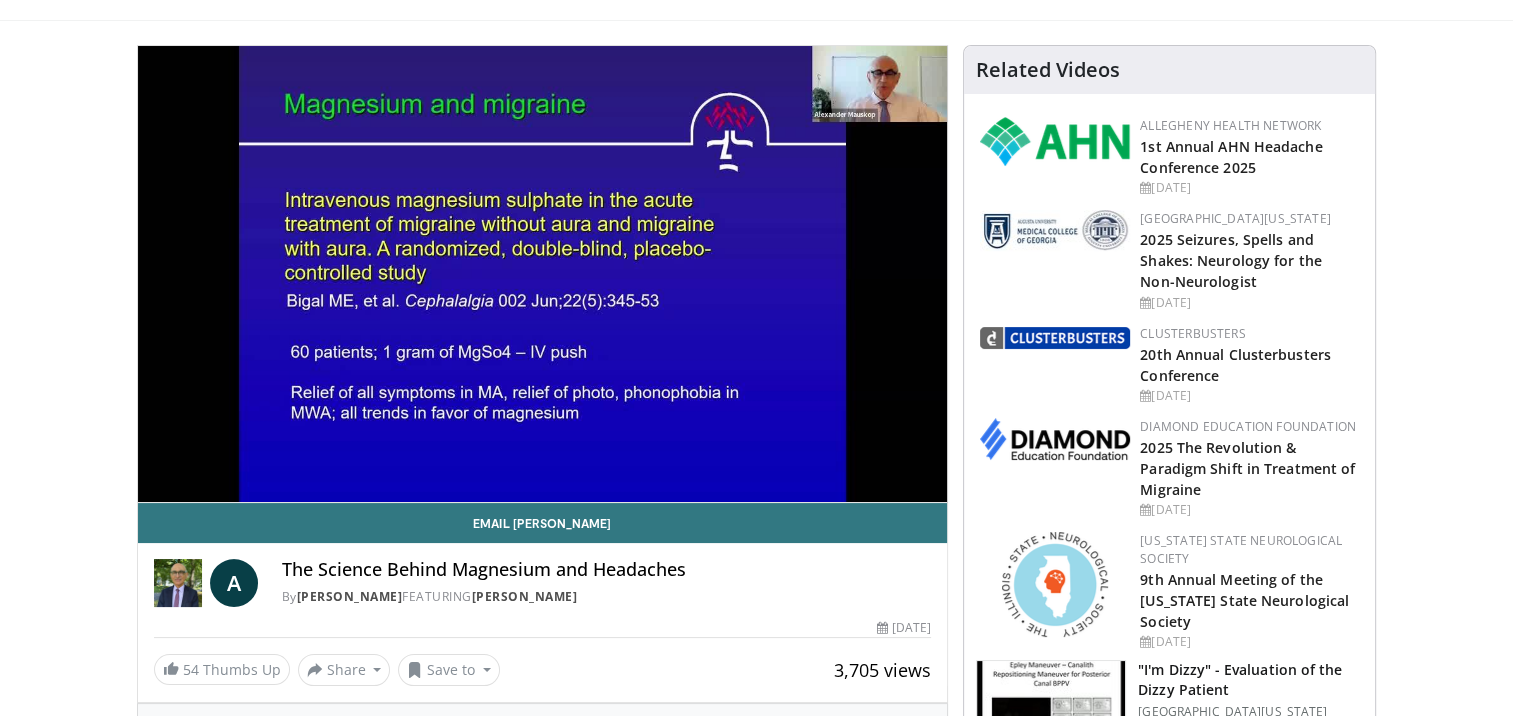 scroll, scrollTop: 133, scrollLeft: 0, axis: vertical 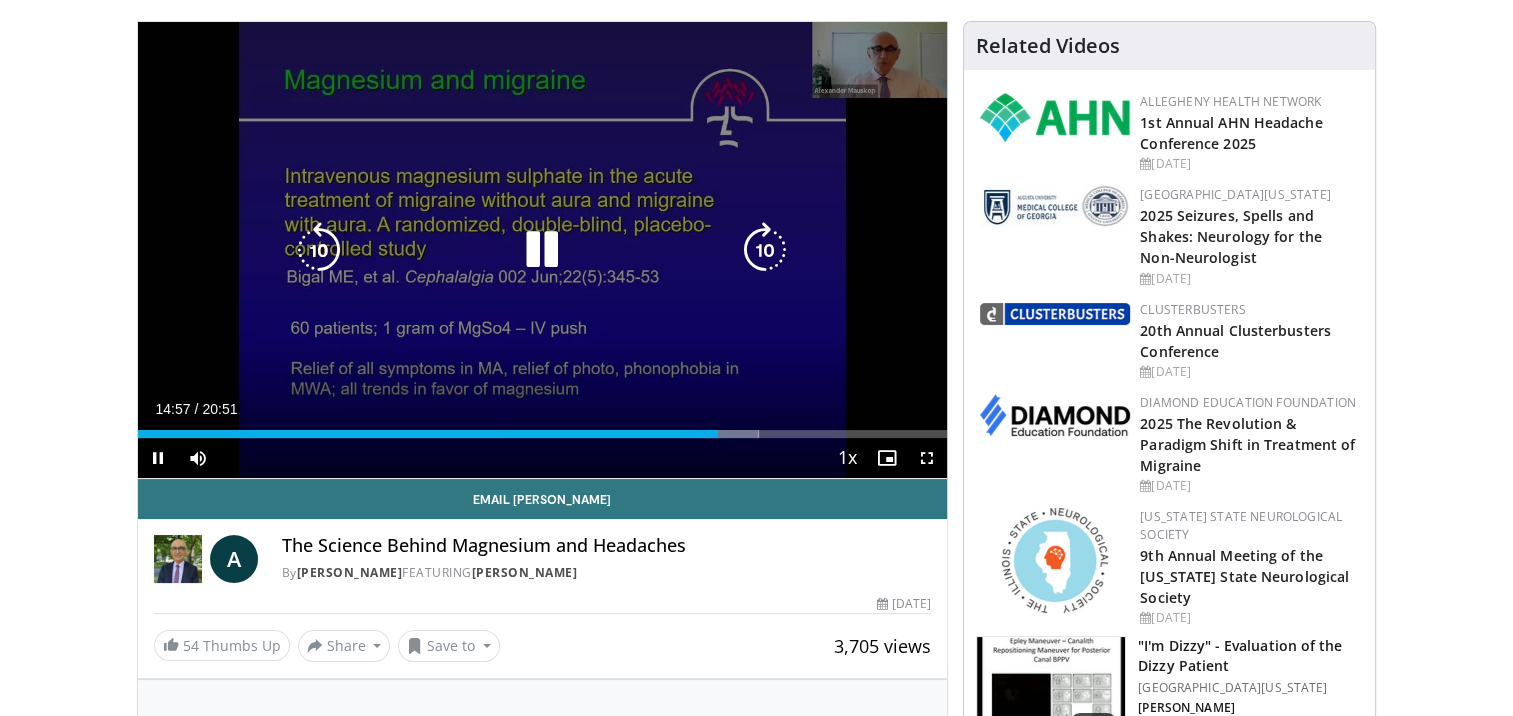 click at bounding box center [765, 250] 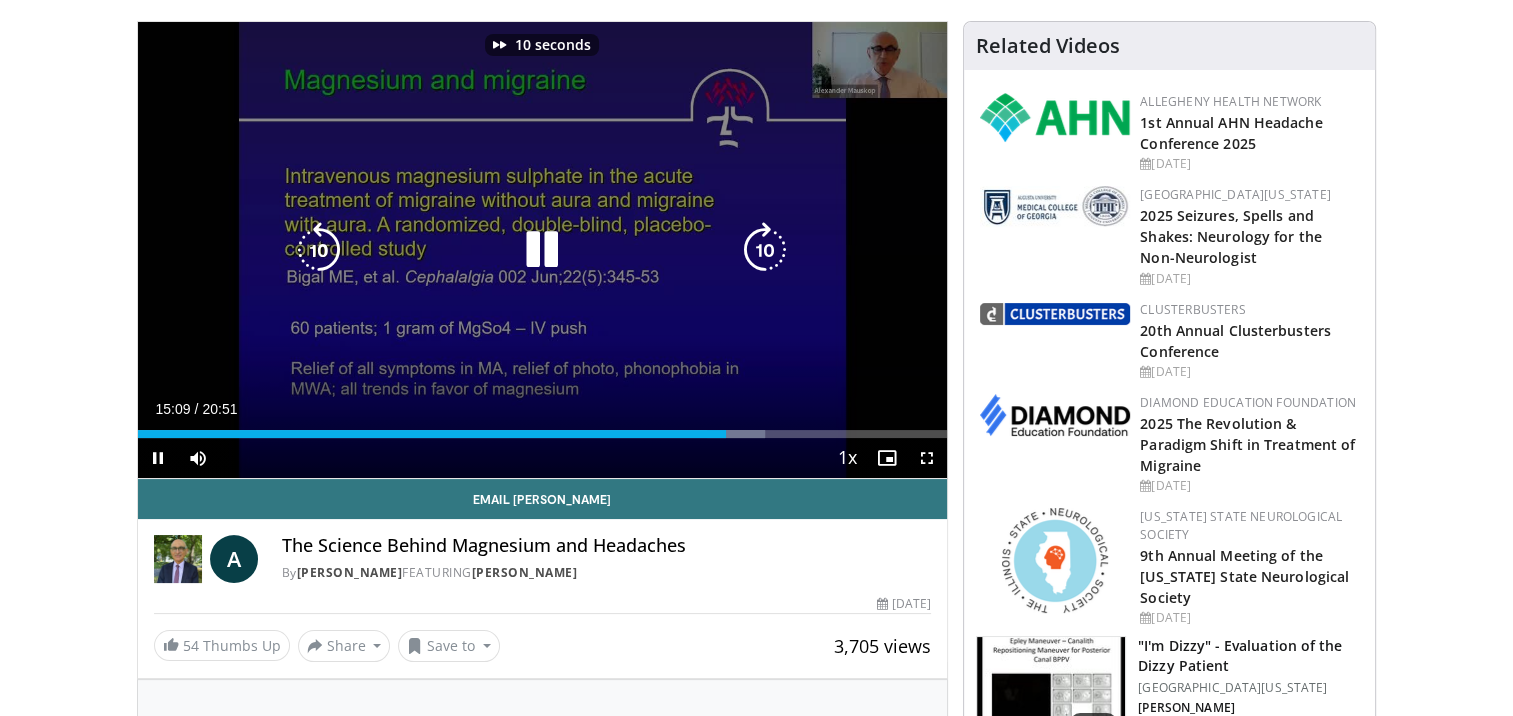 click at bounding box center [765, 250] 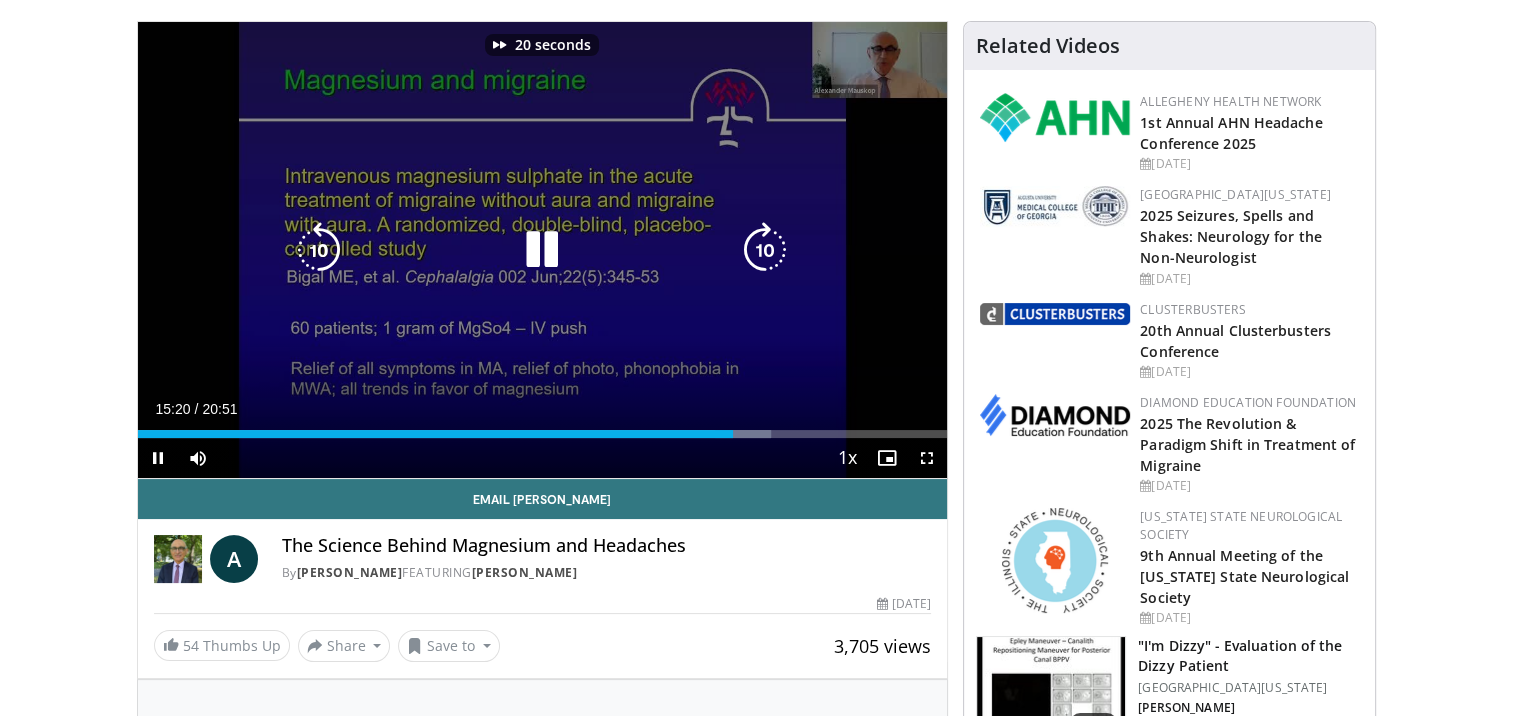 click at bounding box center (765, 250) 